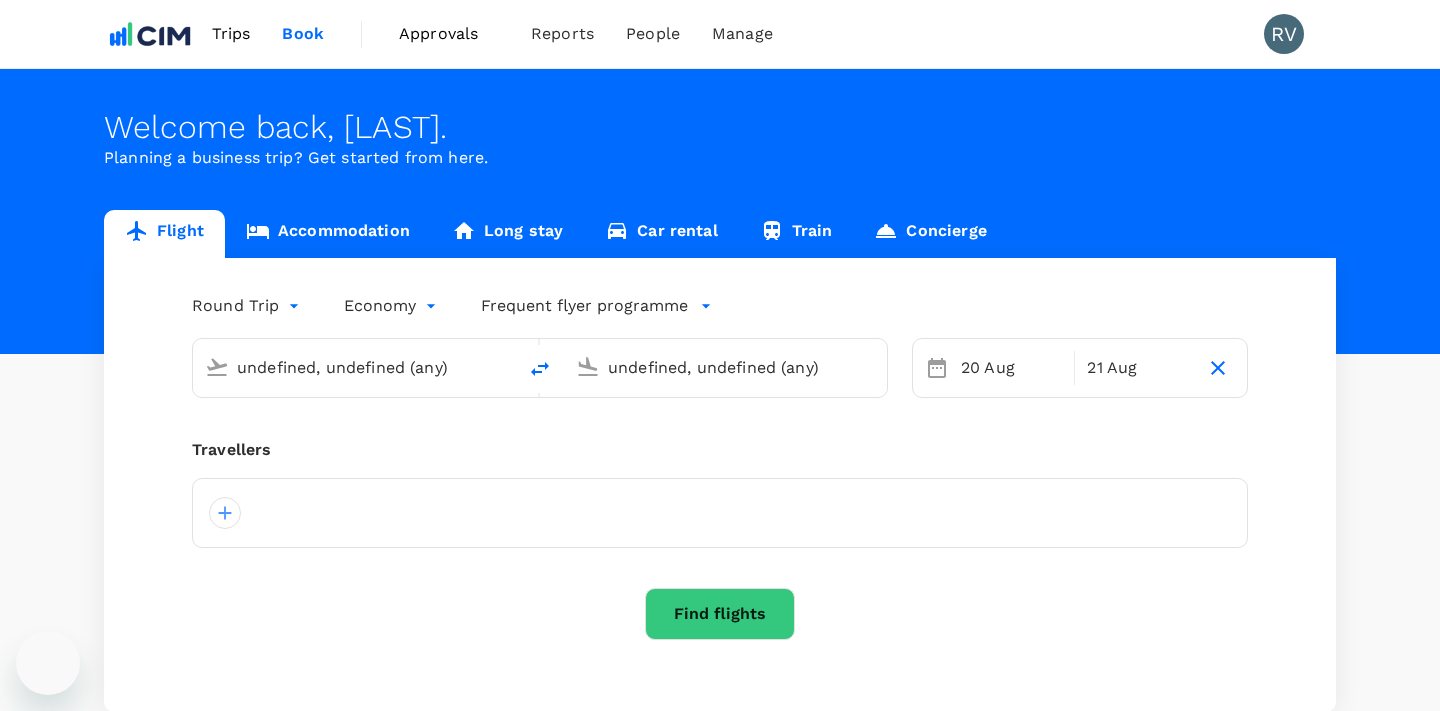type on "[CITY] ([CODE])" 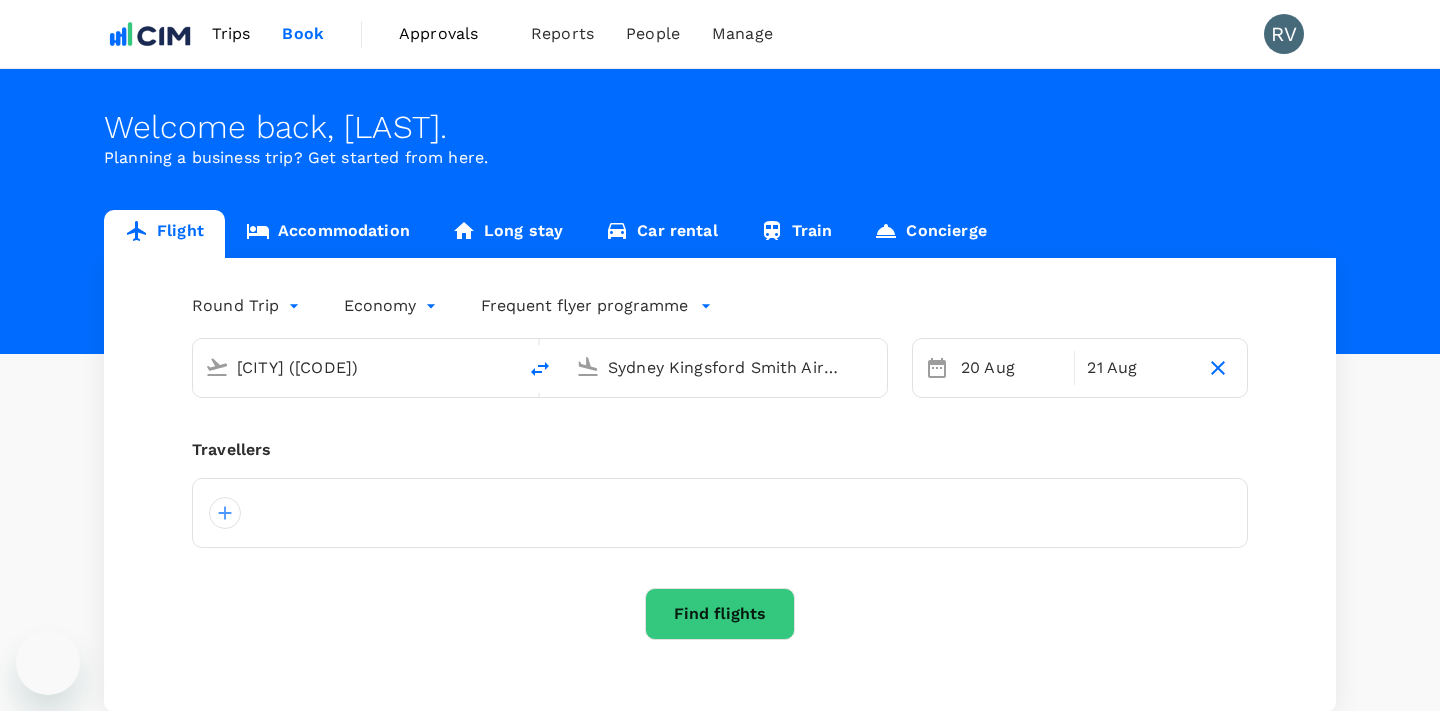 type 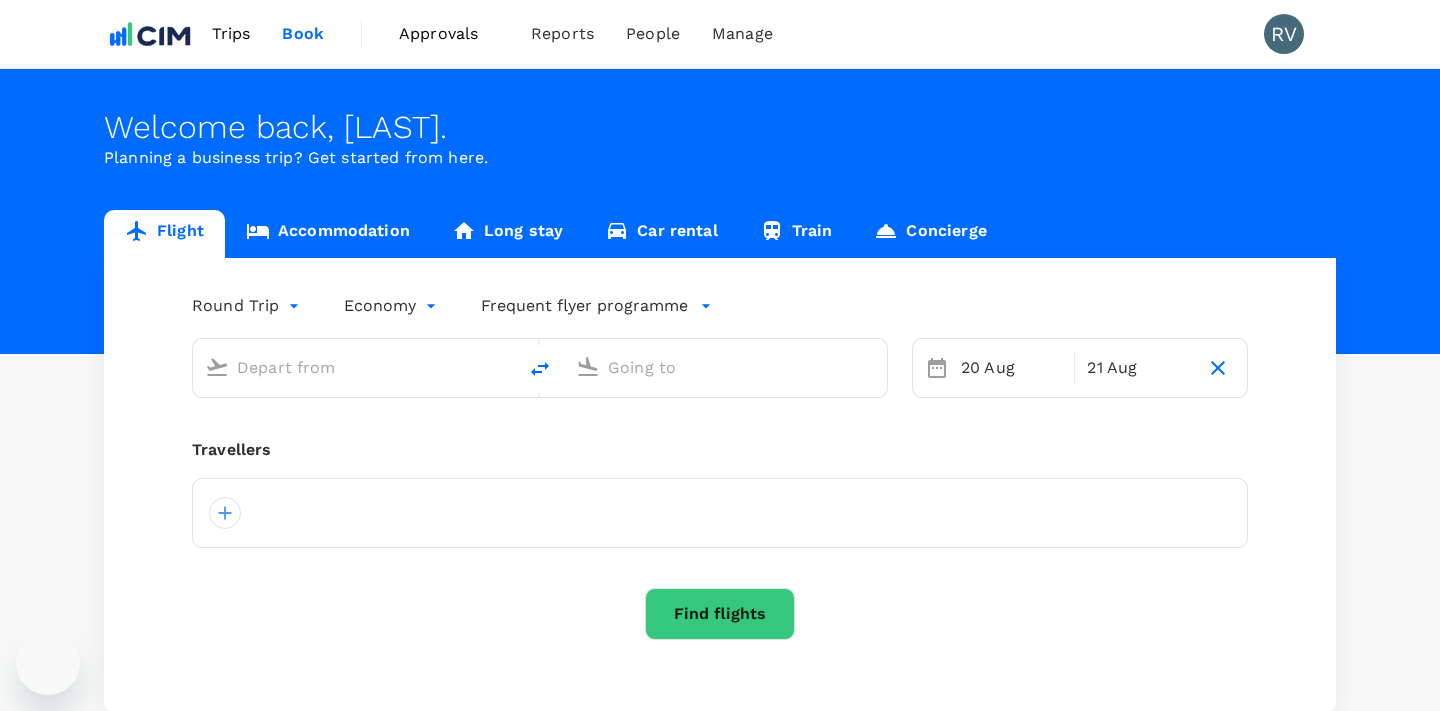 scroll, scrollTop: 0, scrollLeft: 0, axis: both 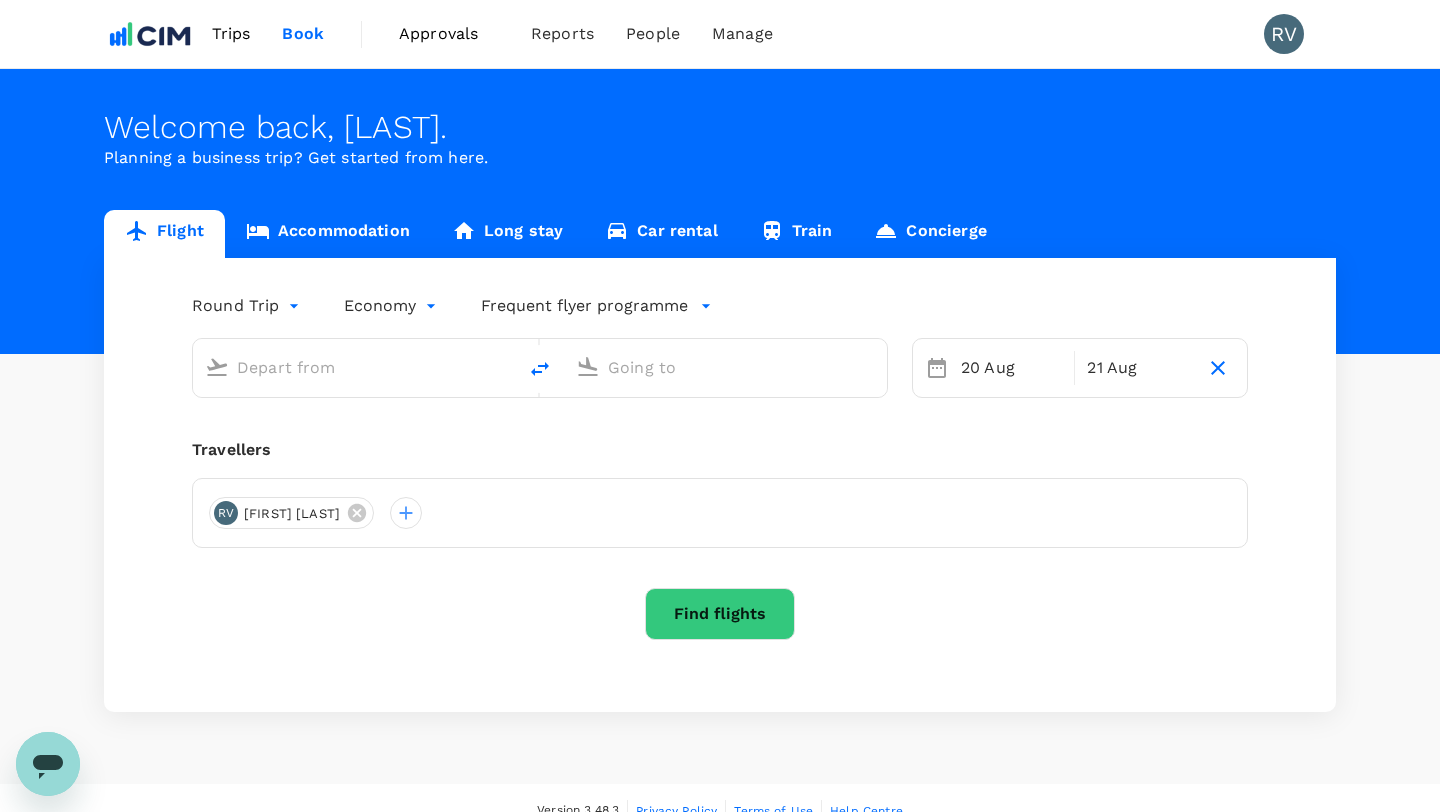type on "[CITY] ([CODE])" 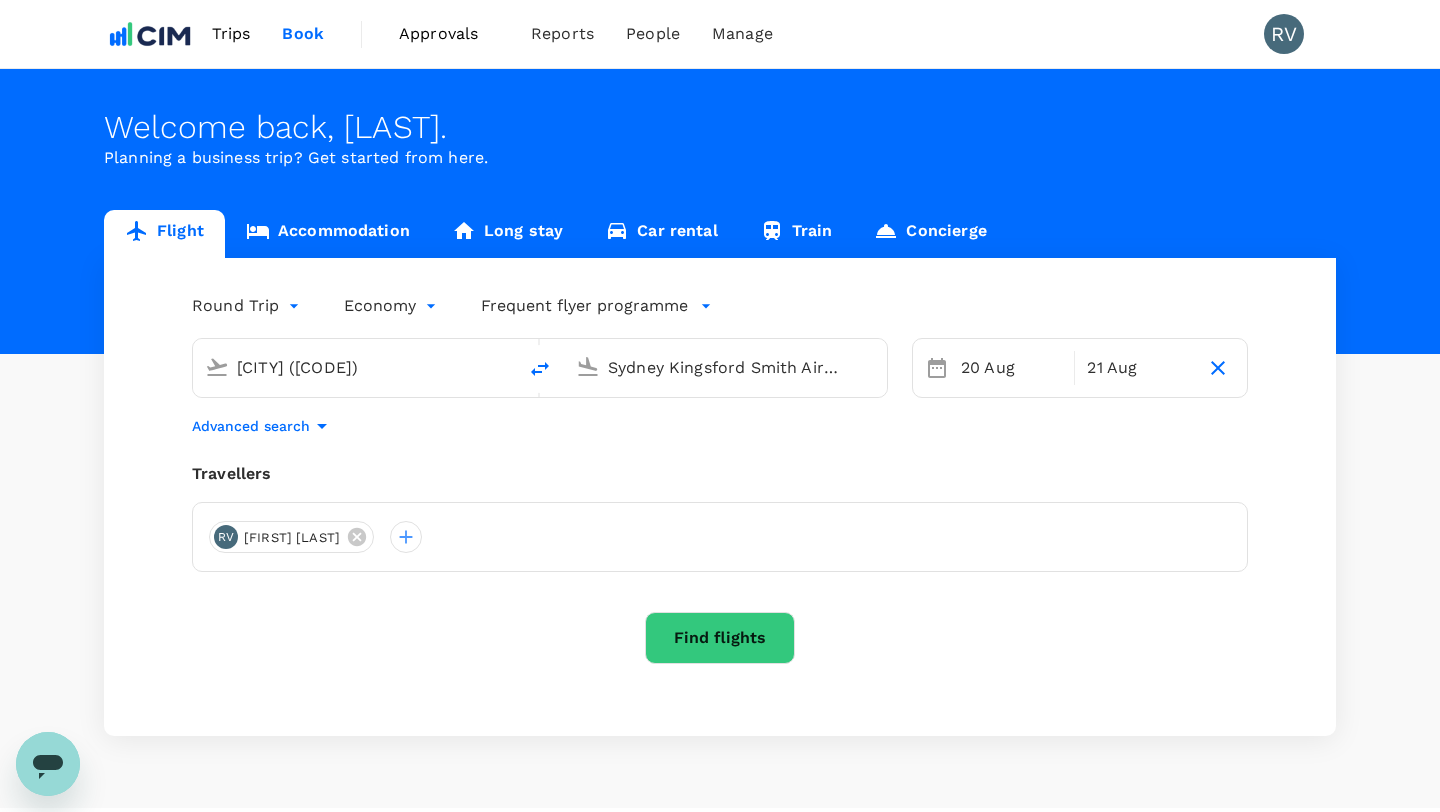type 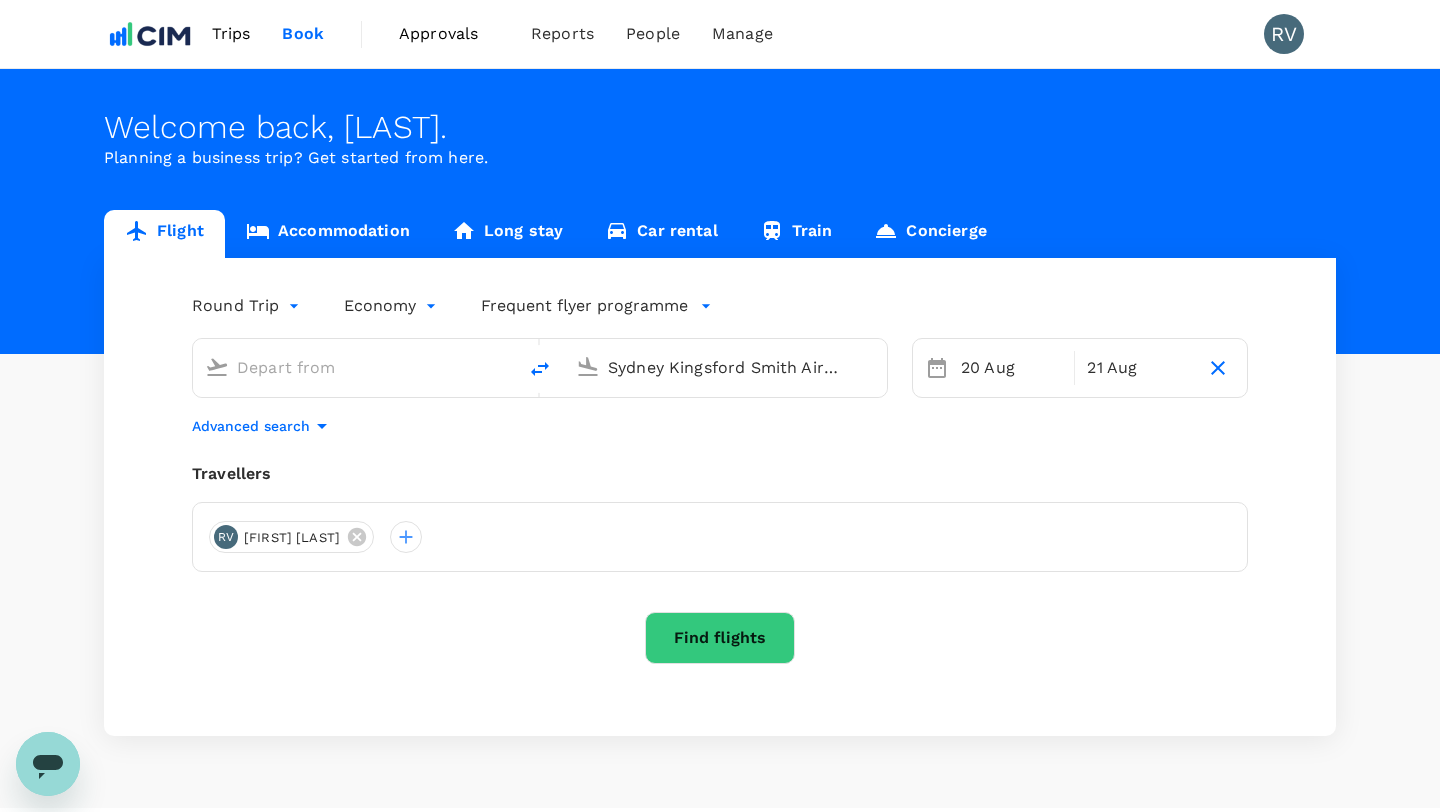 type 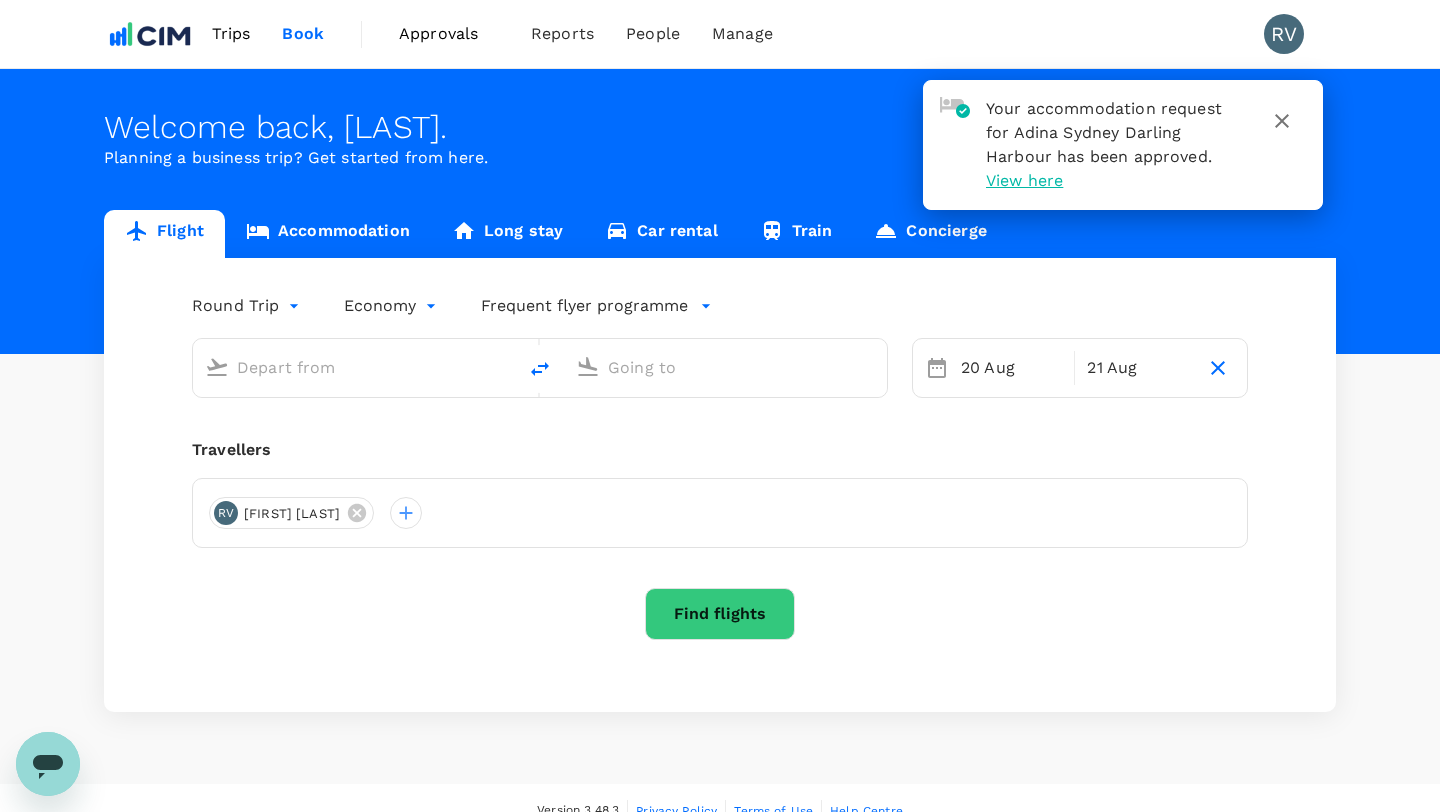 type on "[CITY] ([CODE])" 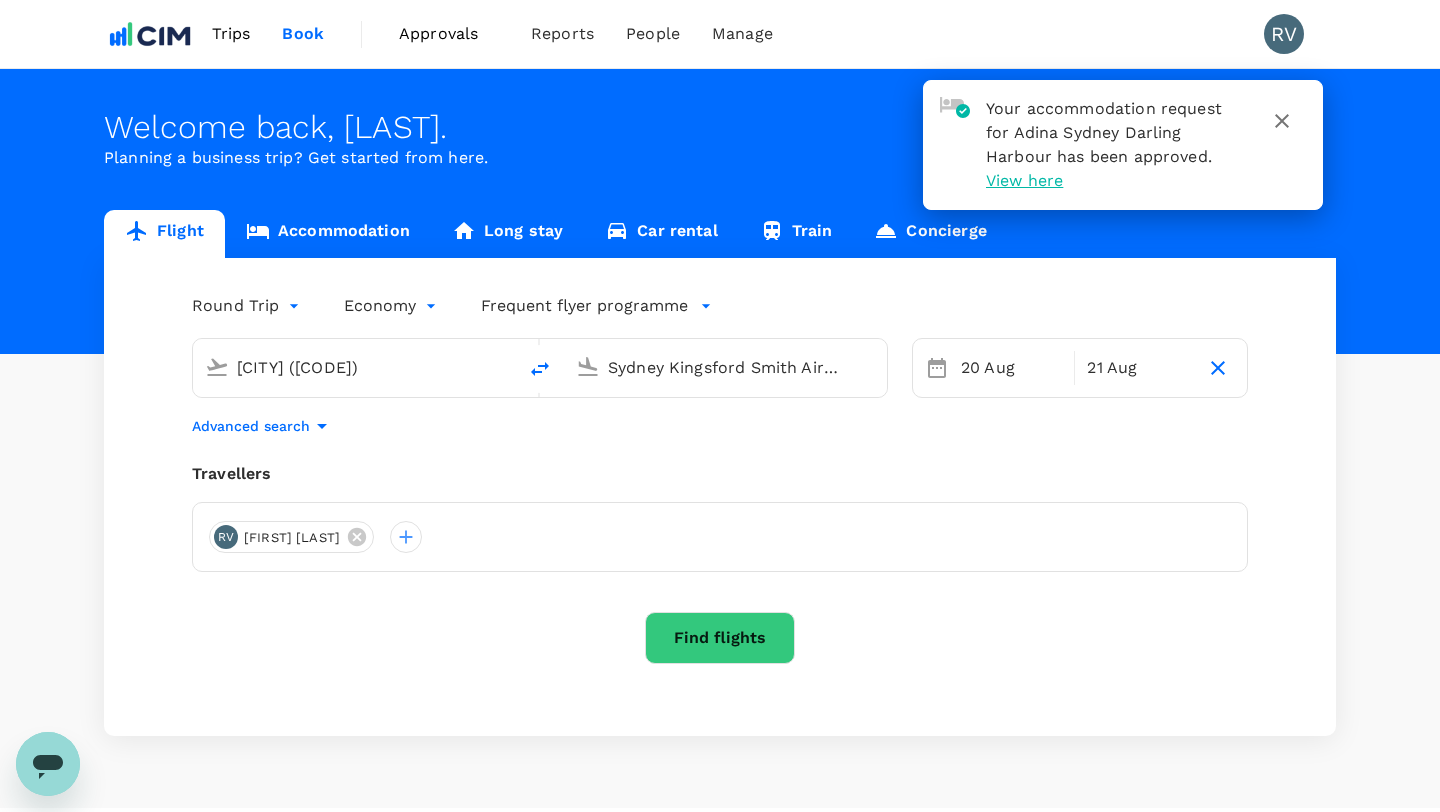 click 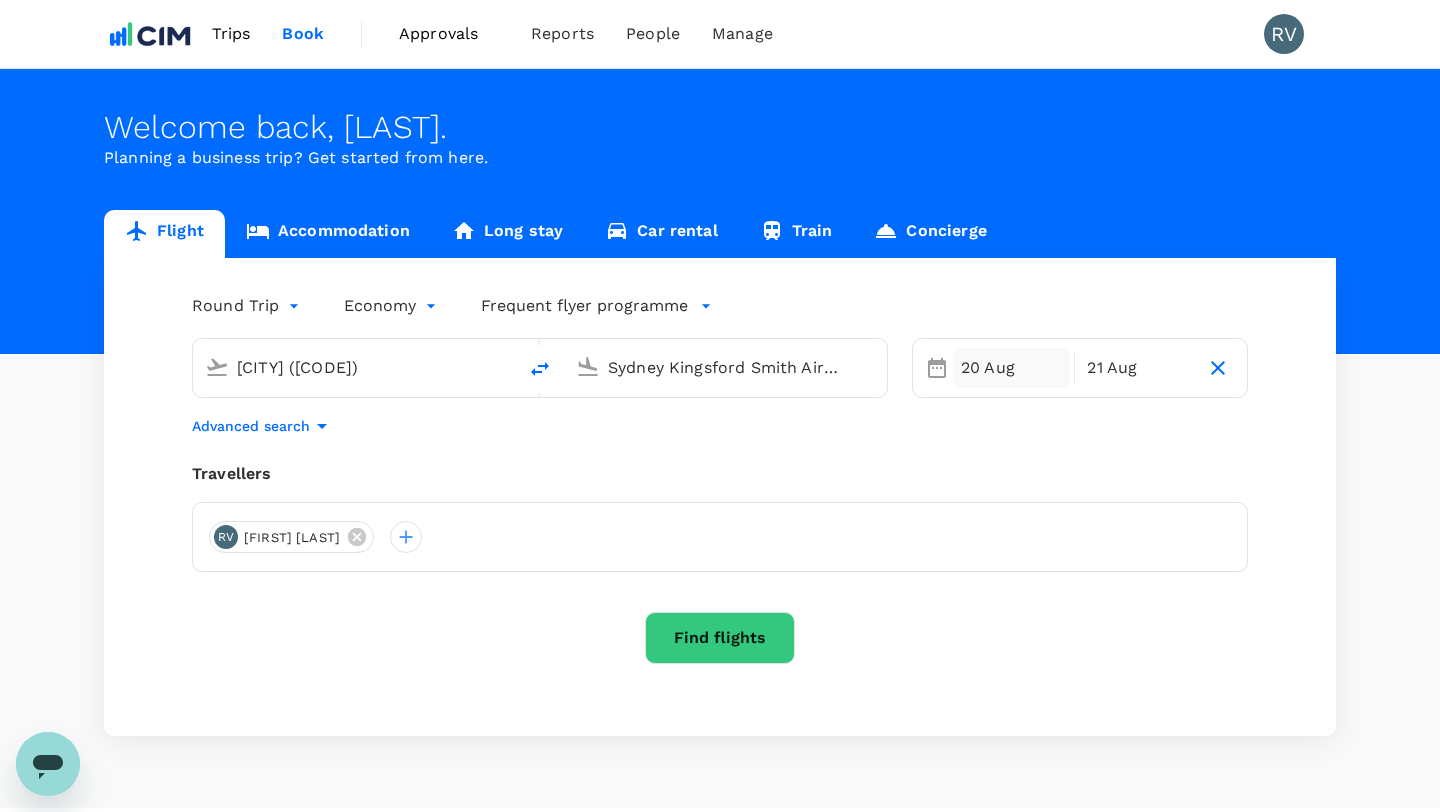 click on "20 Aug" at bounding box center [1011, 368] 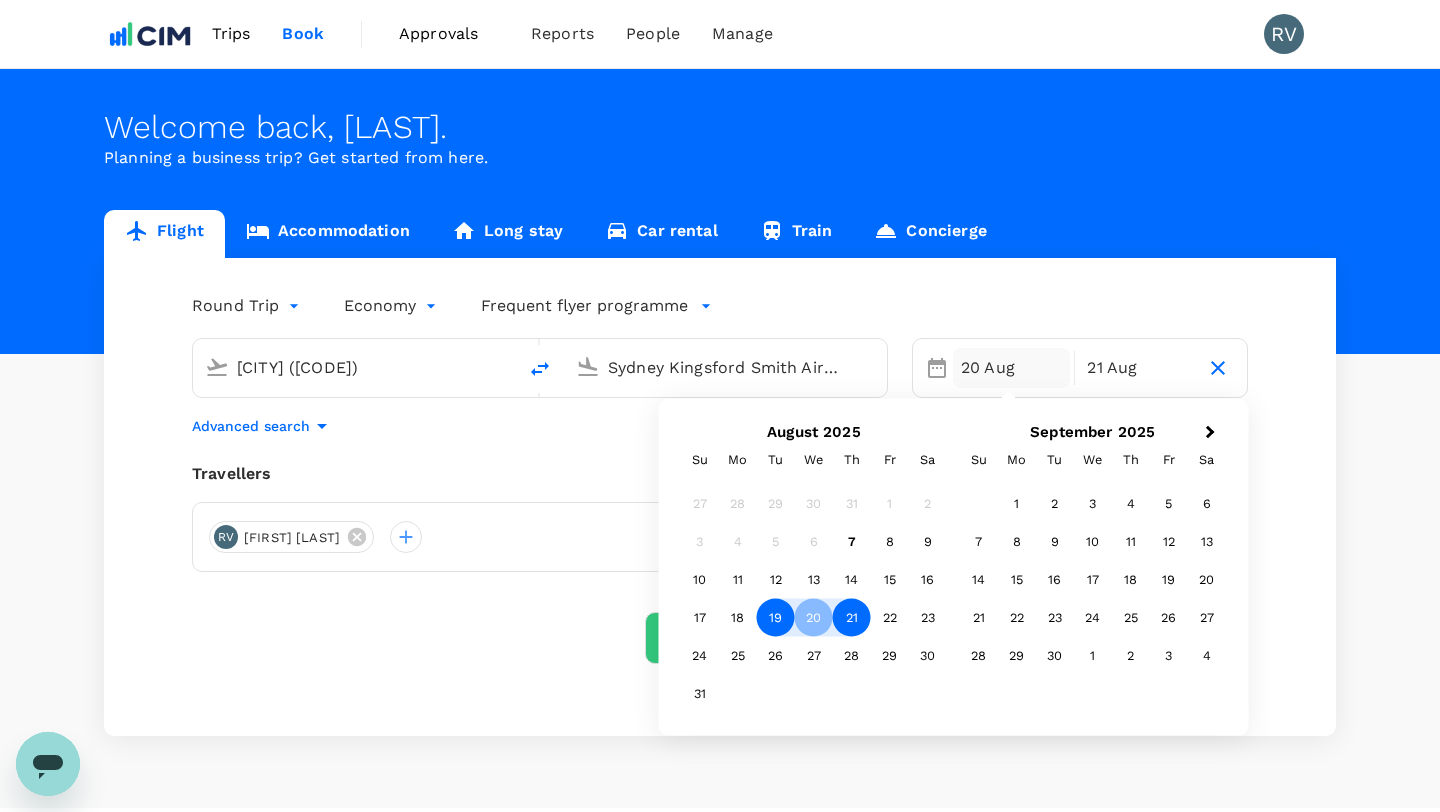 click on "19" at bounding box center (776, 618) 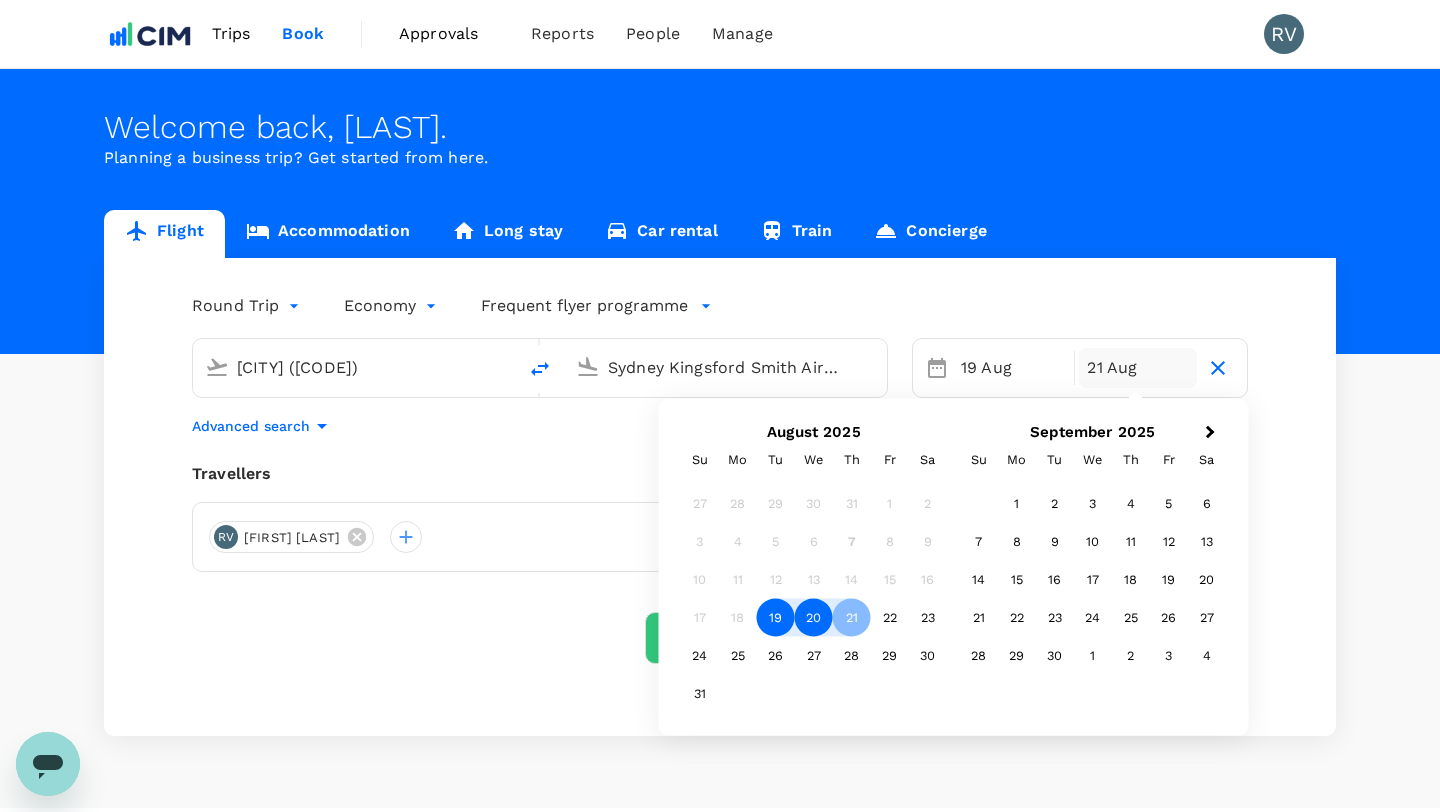 click on "20" at bounding box center (814, 618) 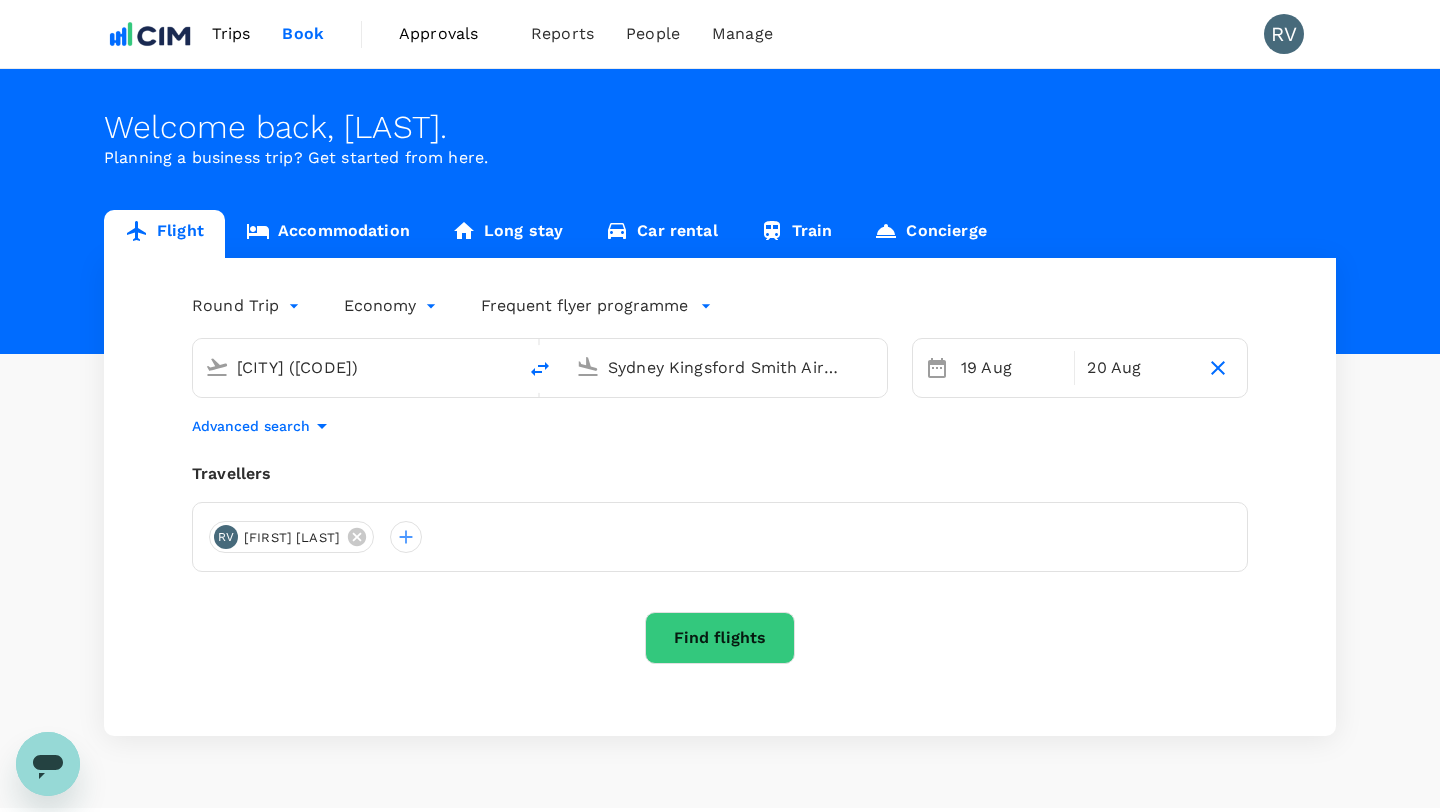 click on "Find flights" at bounding box center (720, 638) 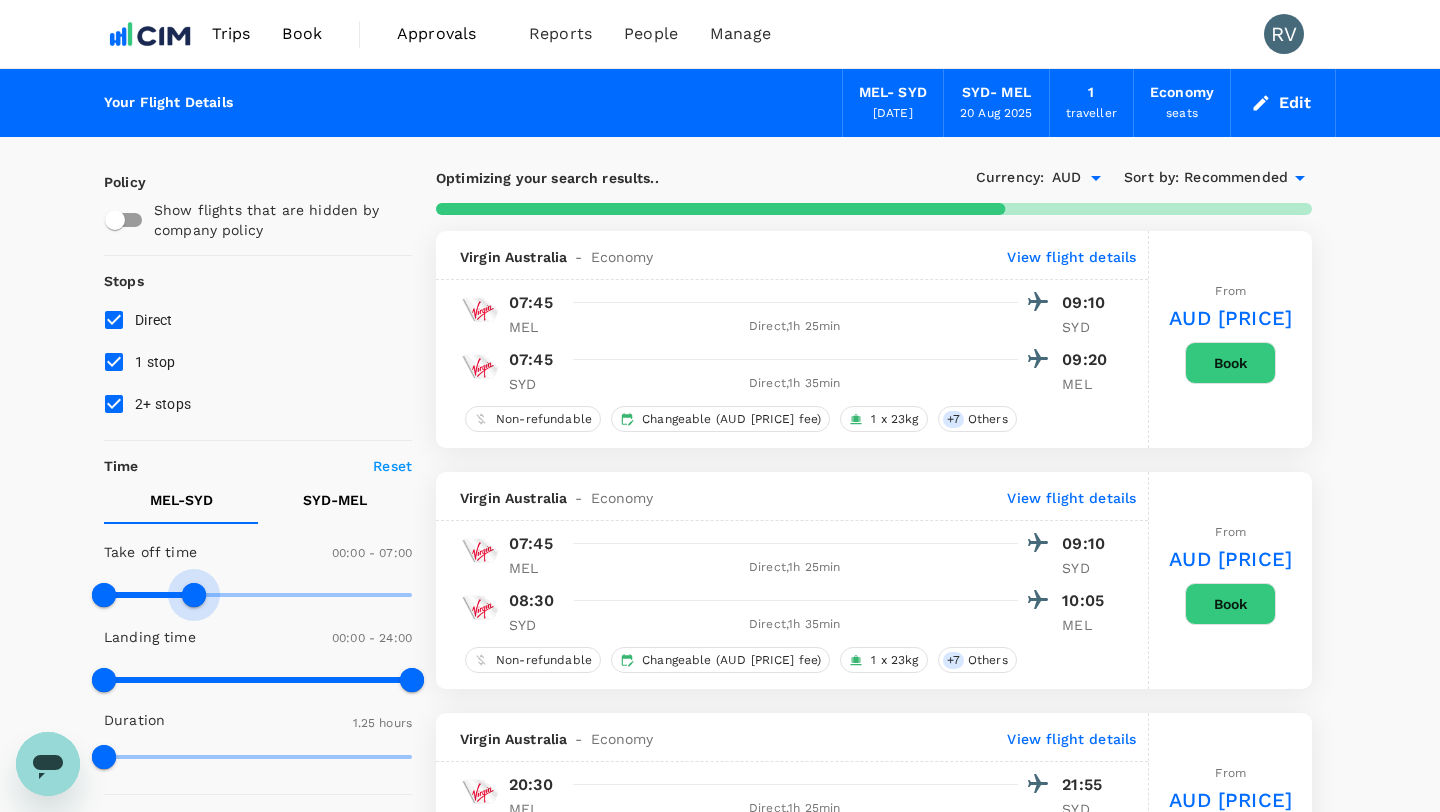 drag, startPoint x: 405, startPoint y: 603, endPoint x: 197, endPoint y: 607, distance: 208.03845 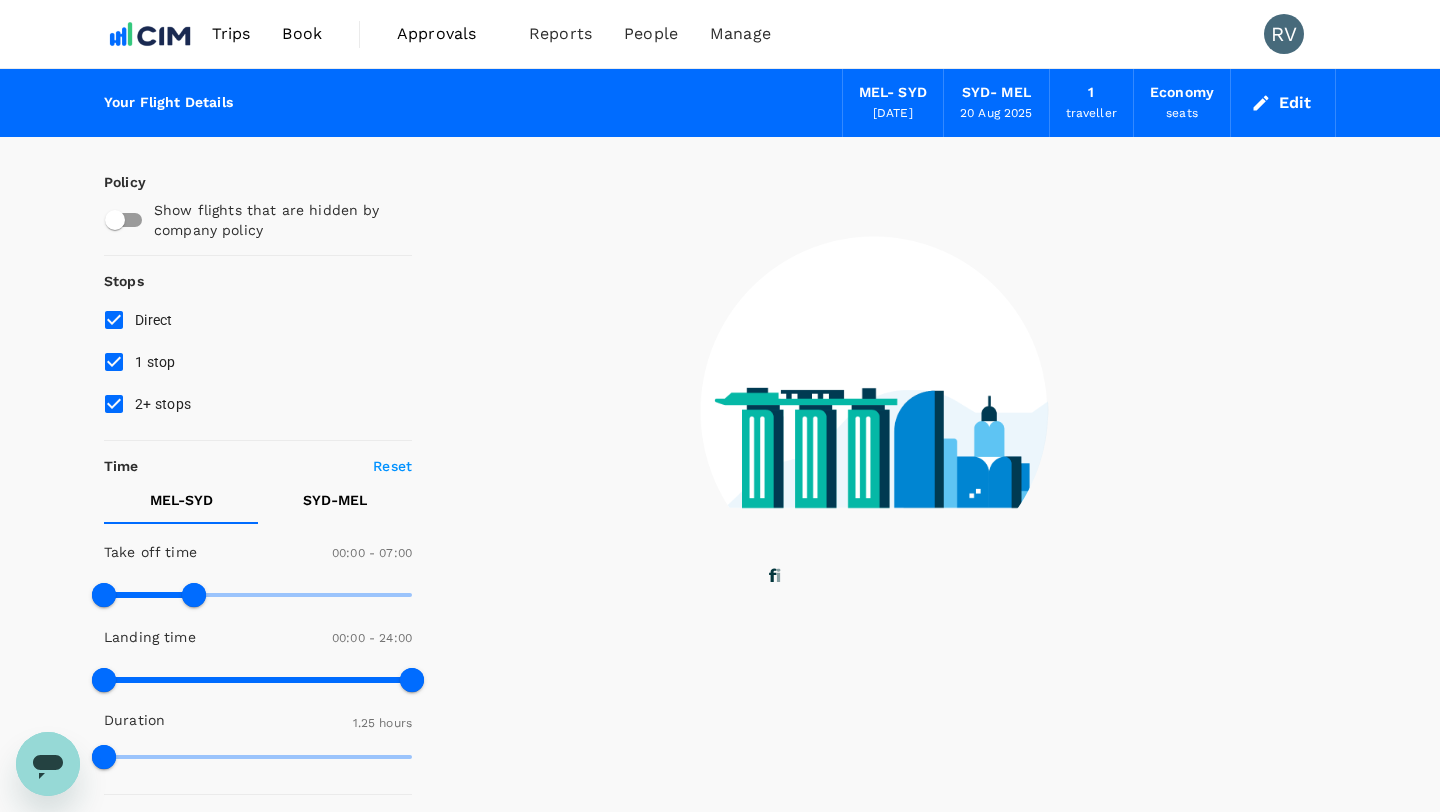 type on "450" 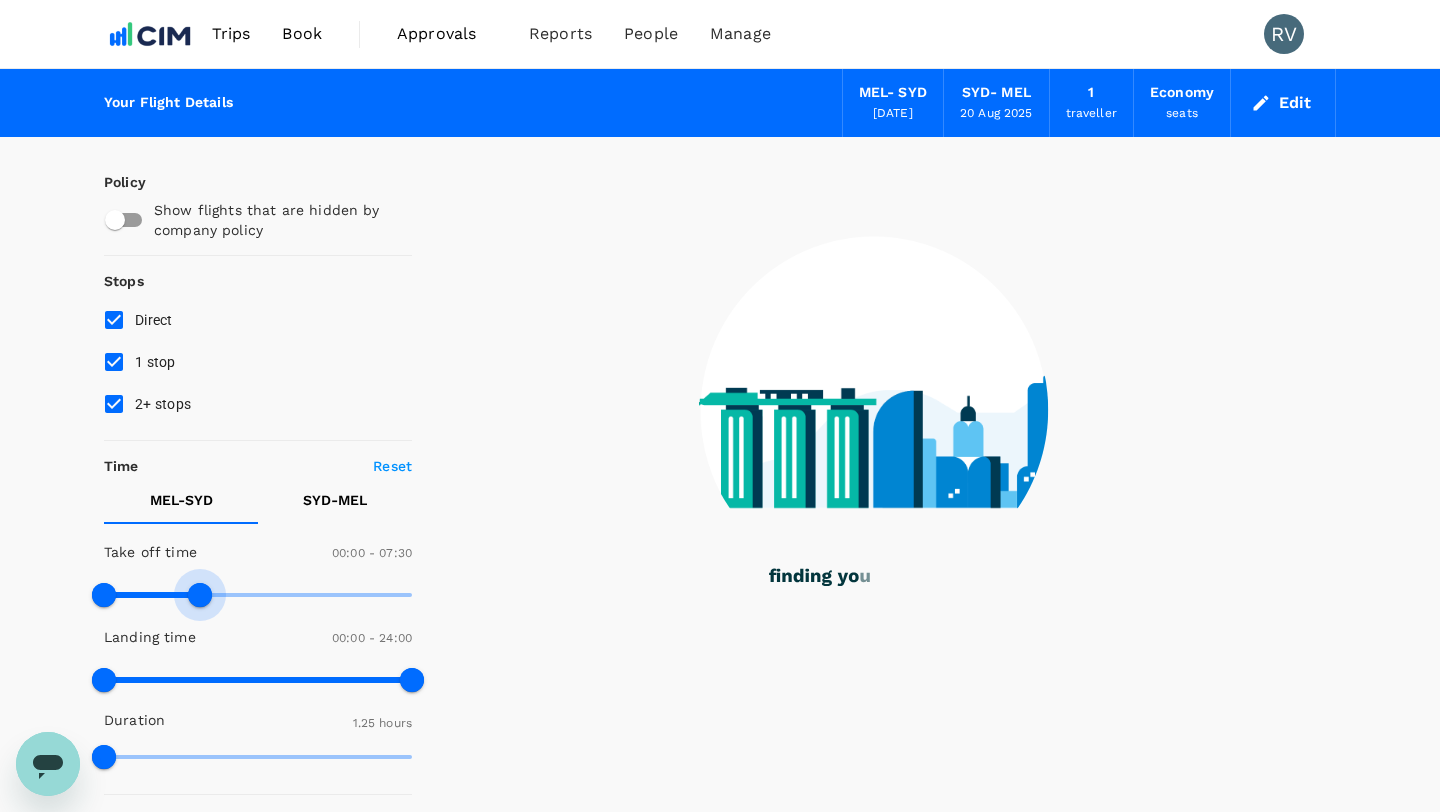 click at bounding box center (200, 595) 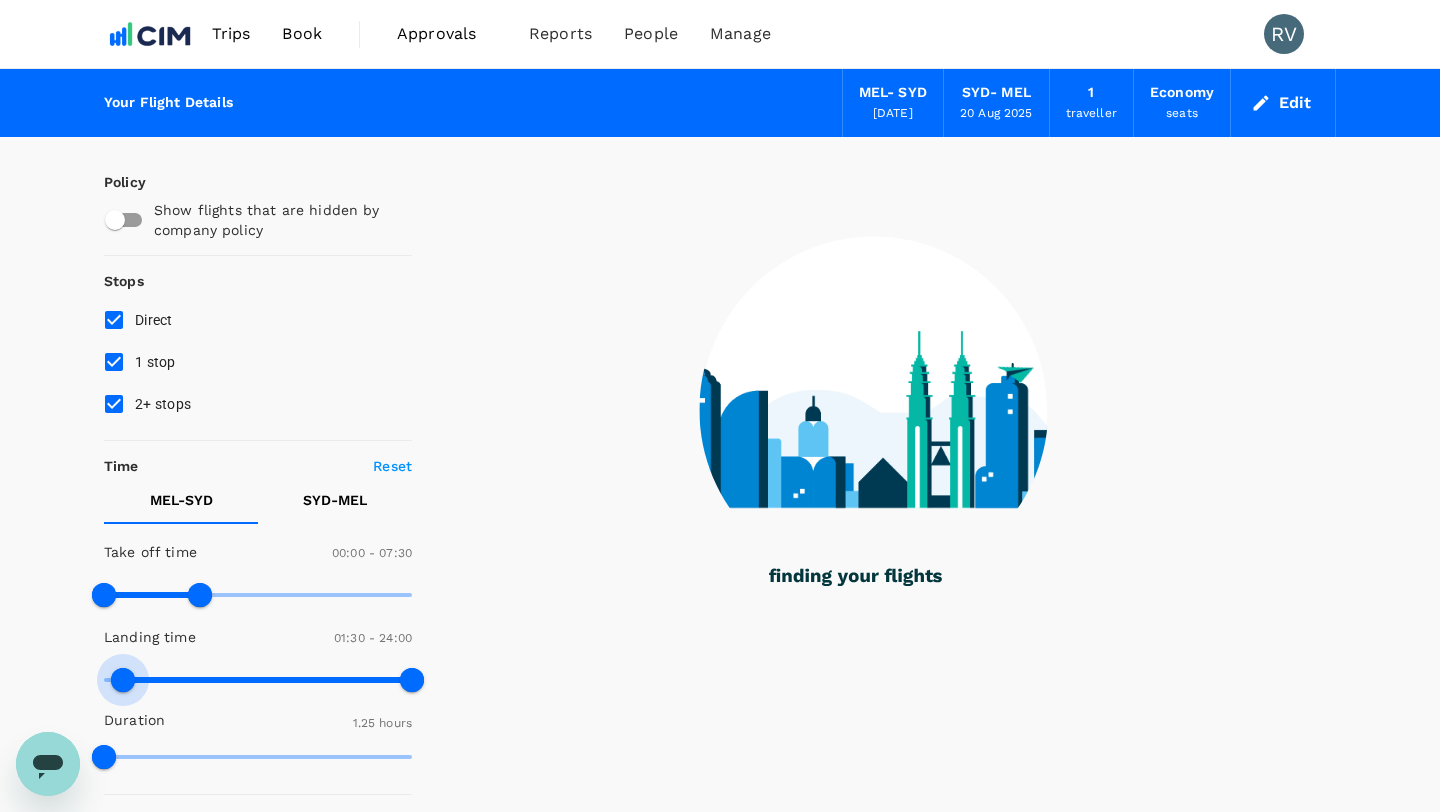type on "0" 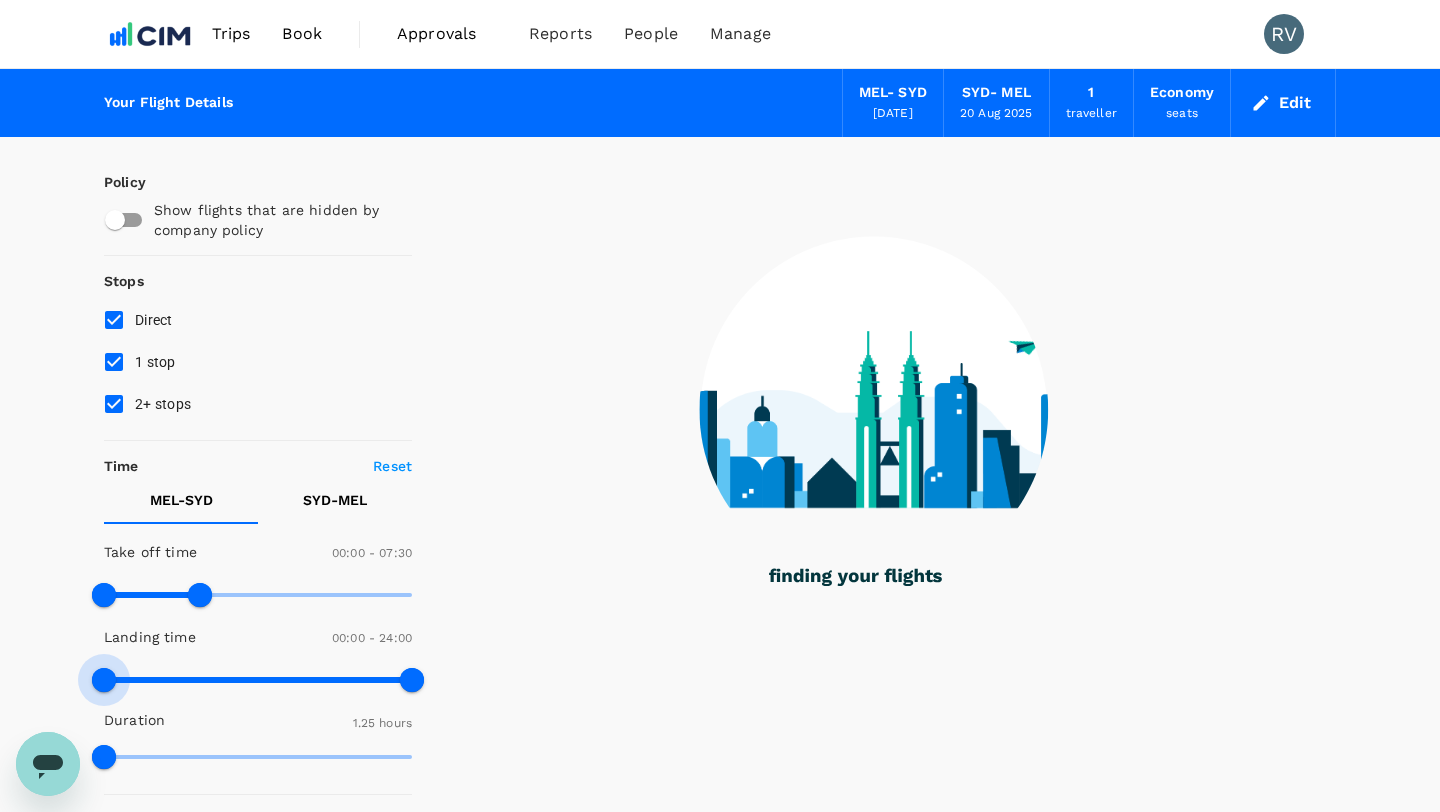 click at bounding box center (104, 680) 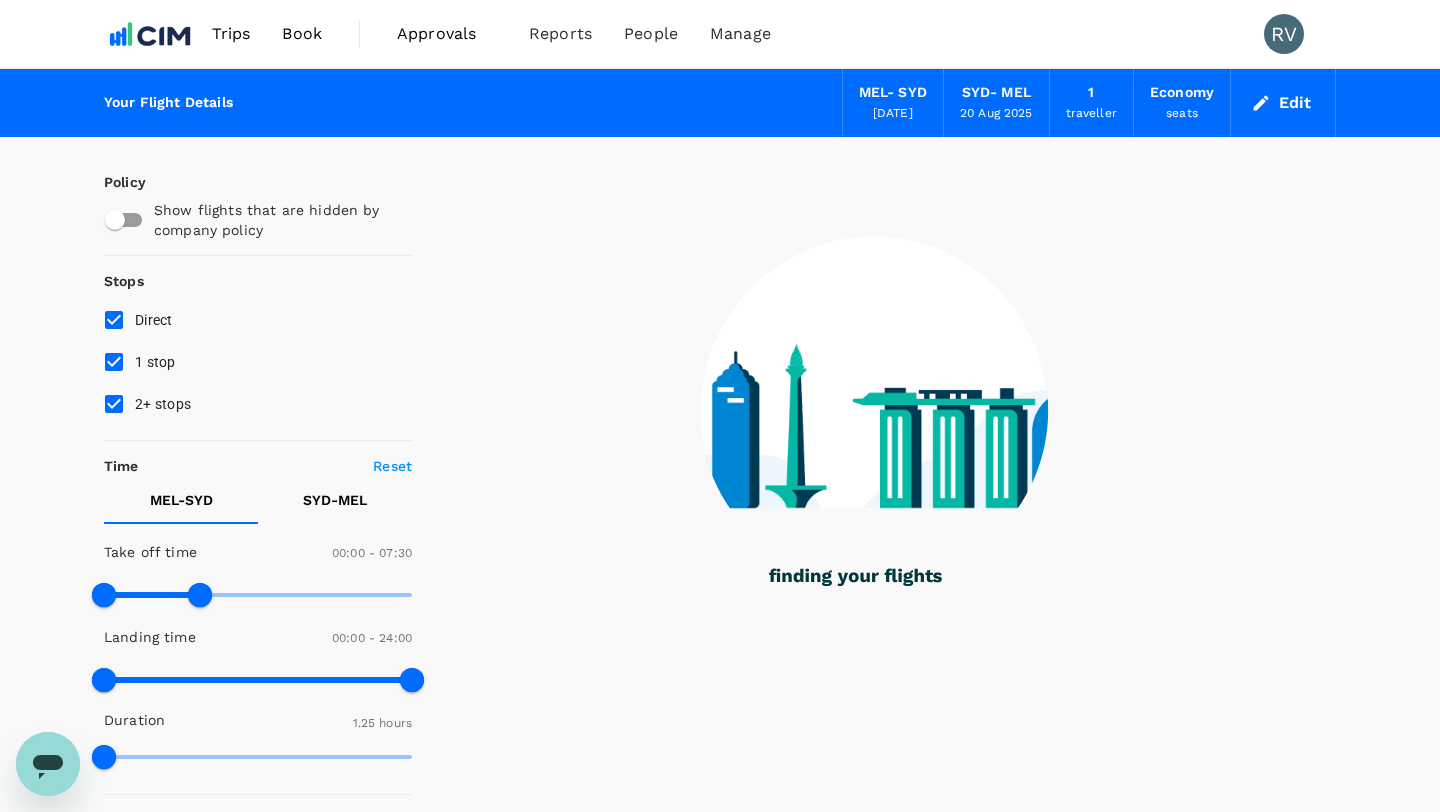 click on "[CITY] - [CITY]" at bounding box center (335, 500) 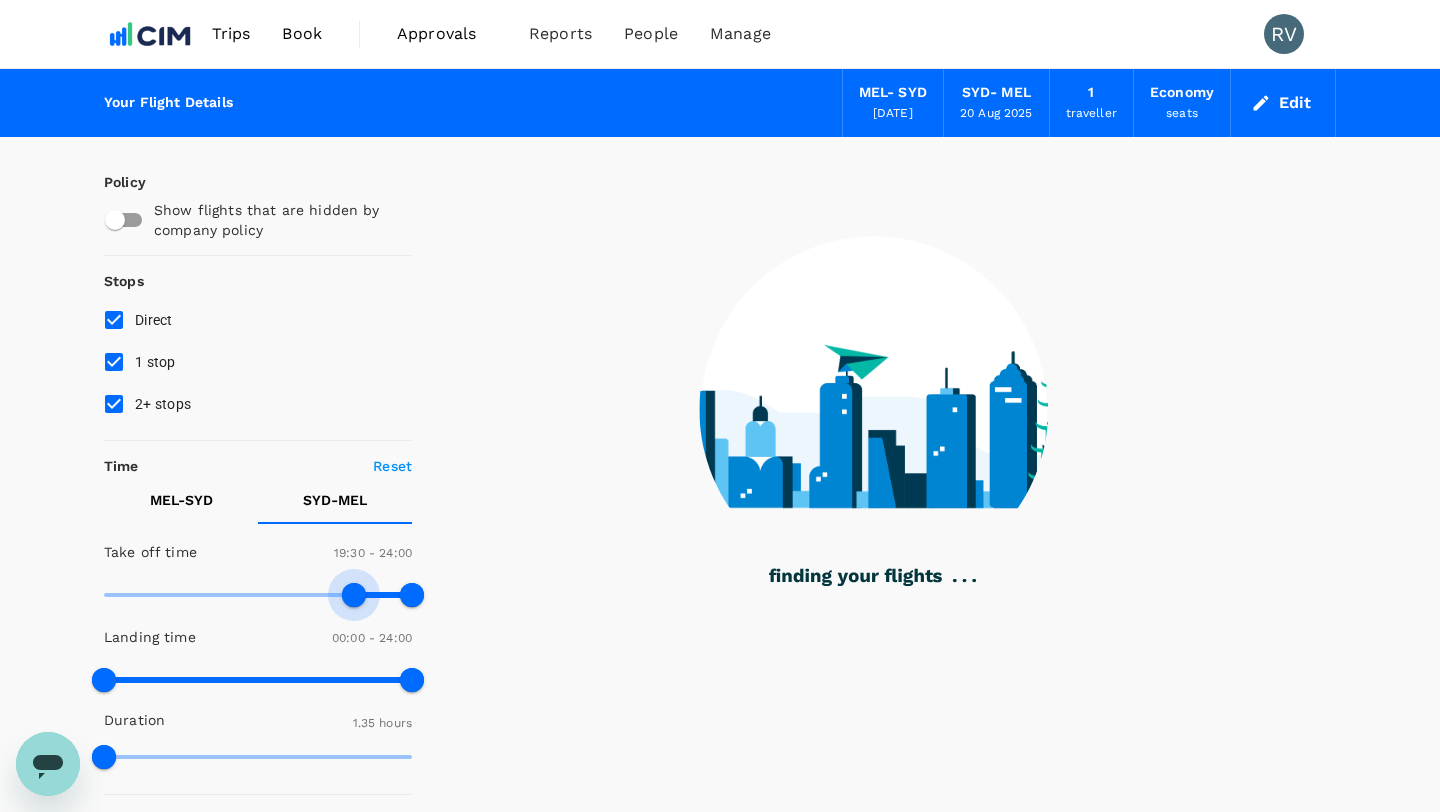 drag, startPoint x: 109, startPoint y: 593, endPoint x: 352, endPoint y: 613, distance: 243.82166 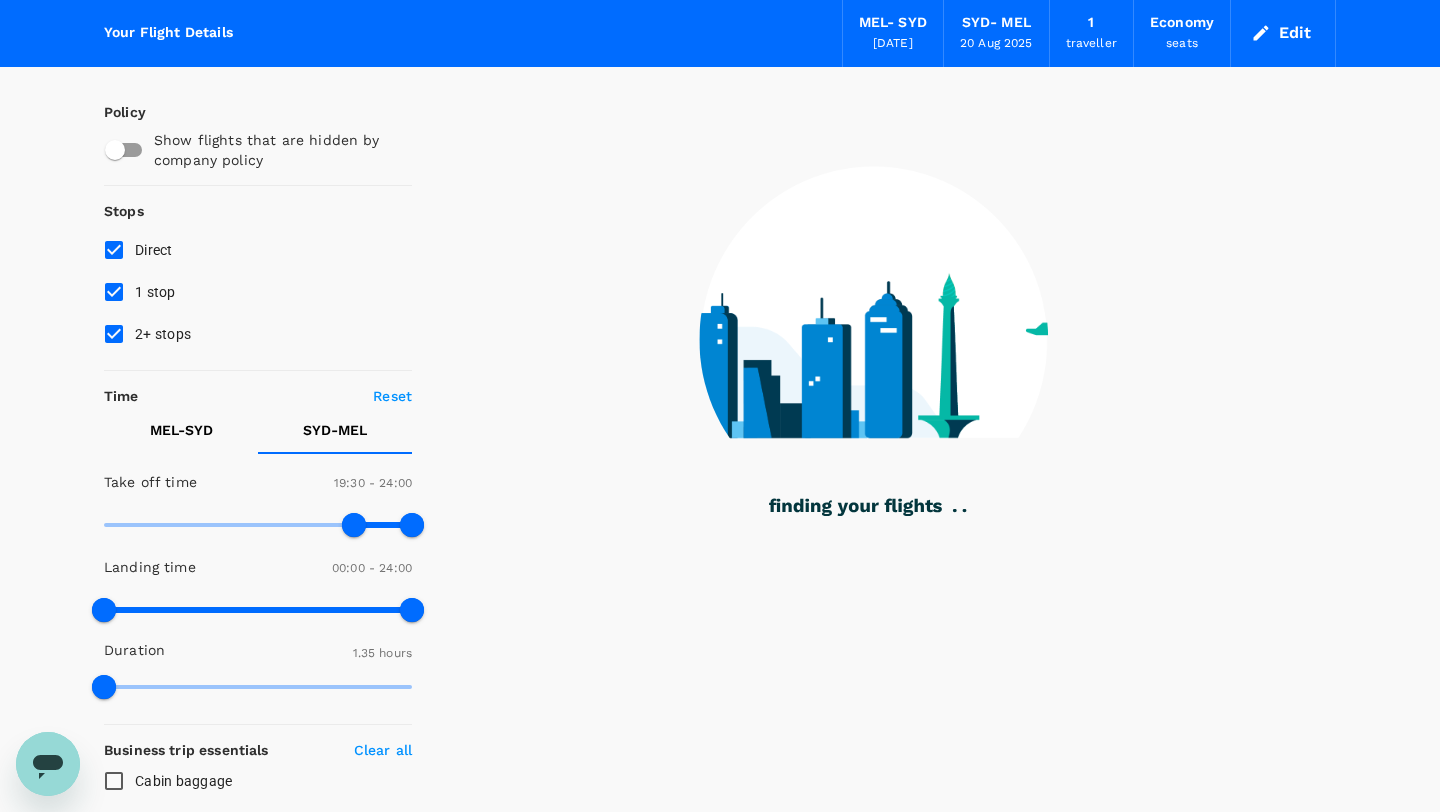 scroll, scrollTop: 49, scrollLeft: 0, axis: vertical 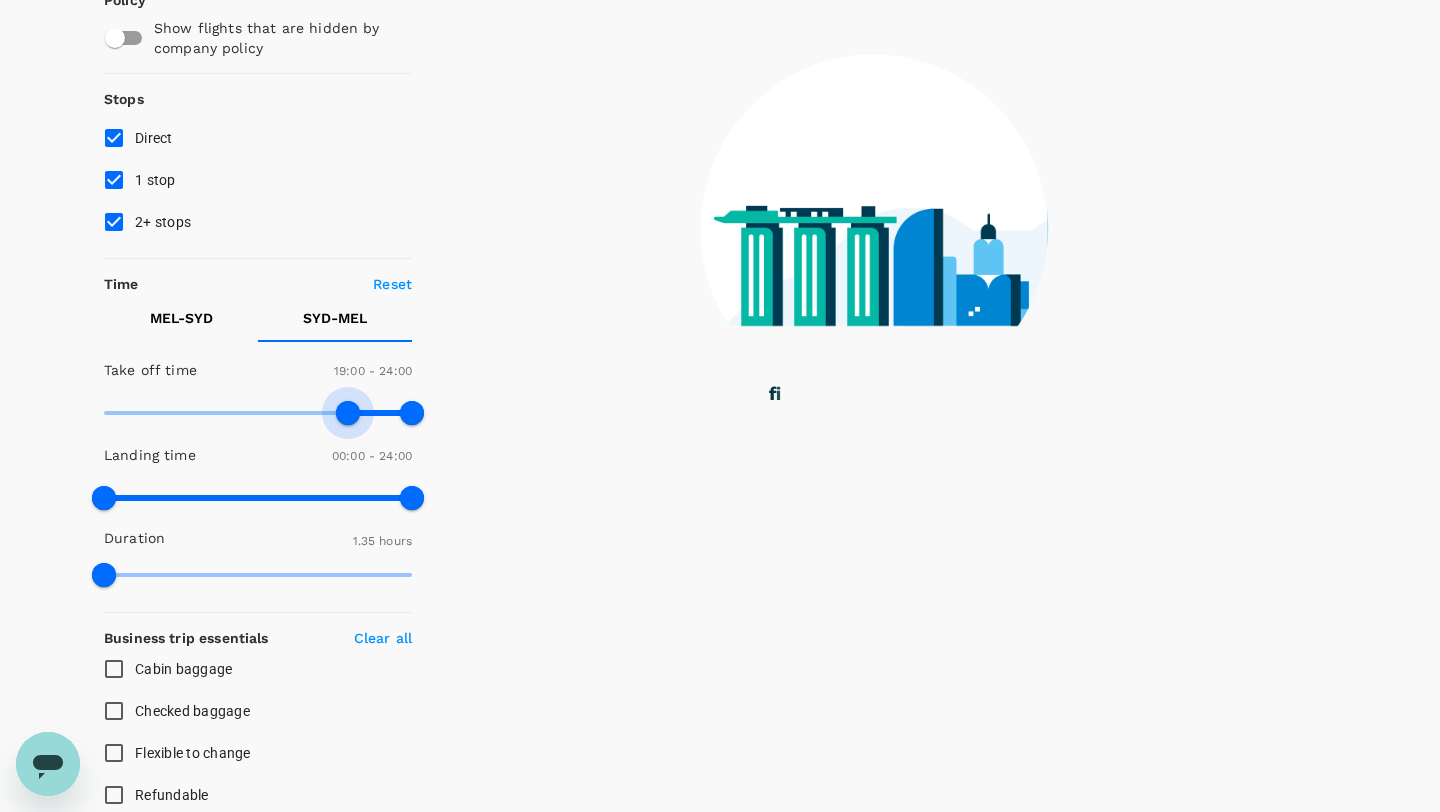 click at bounding box center (348, 413) 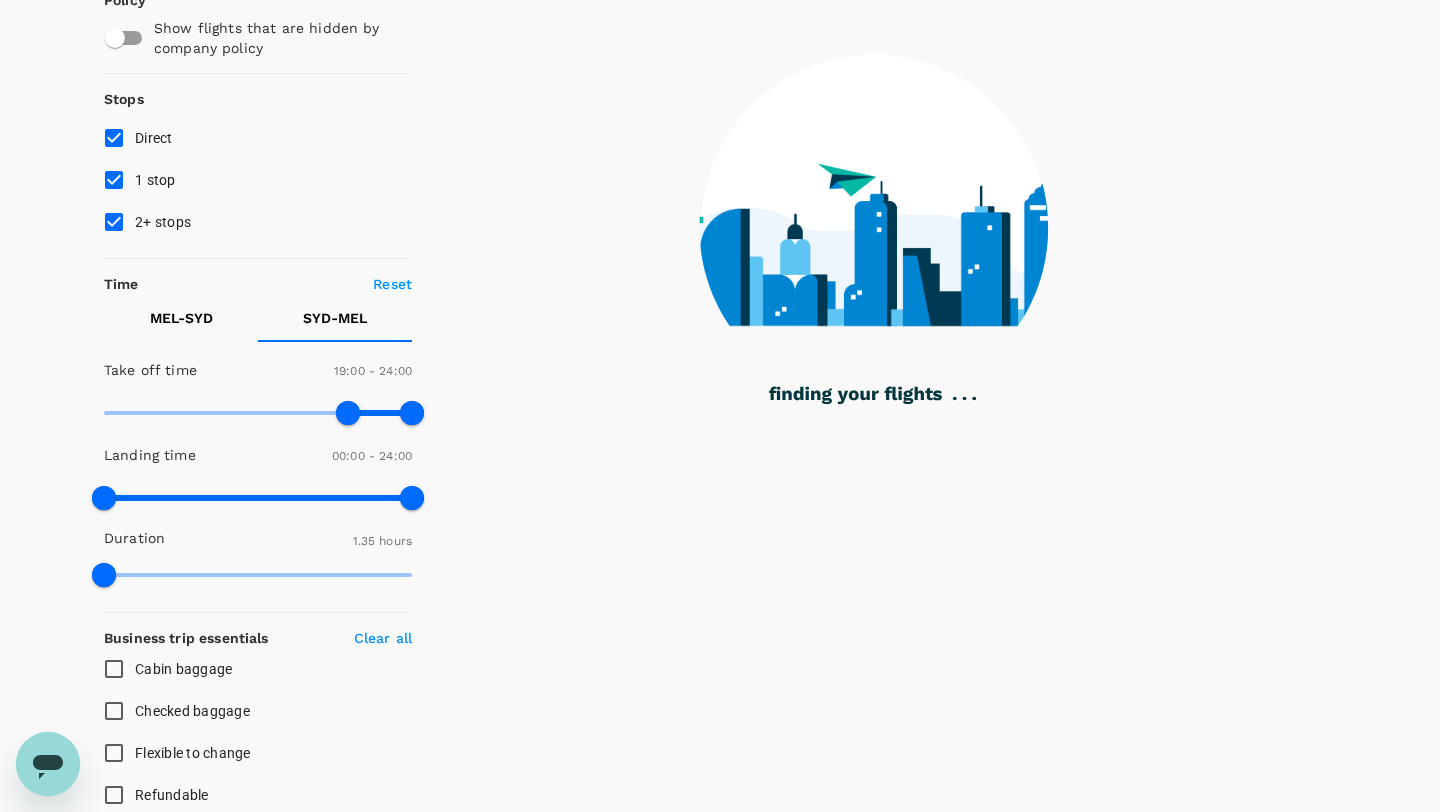 type on "1170" 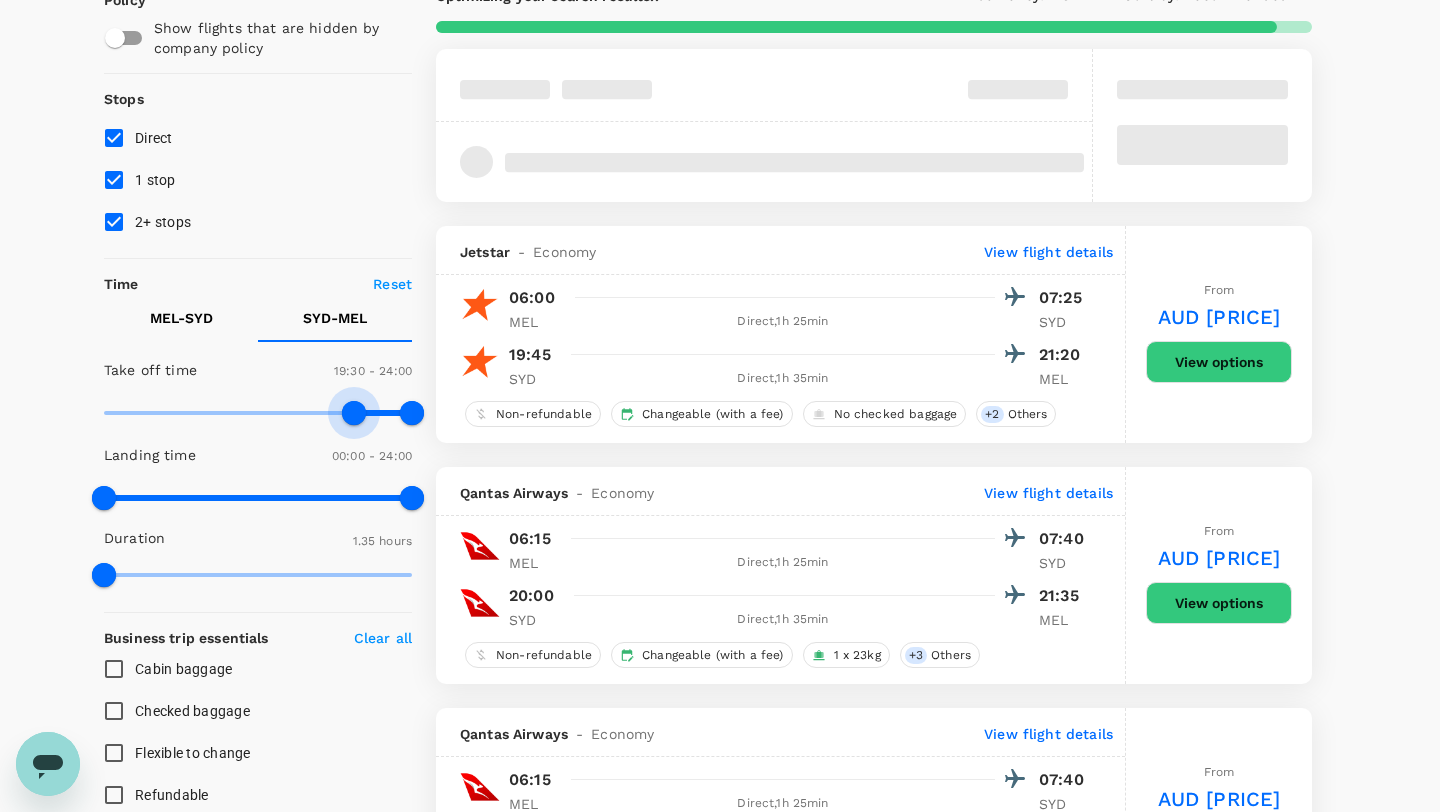 click at bounding box center [354, 413] 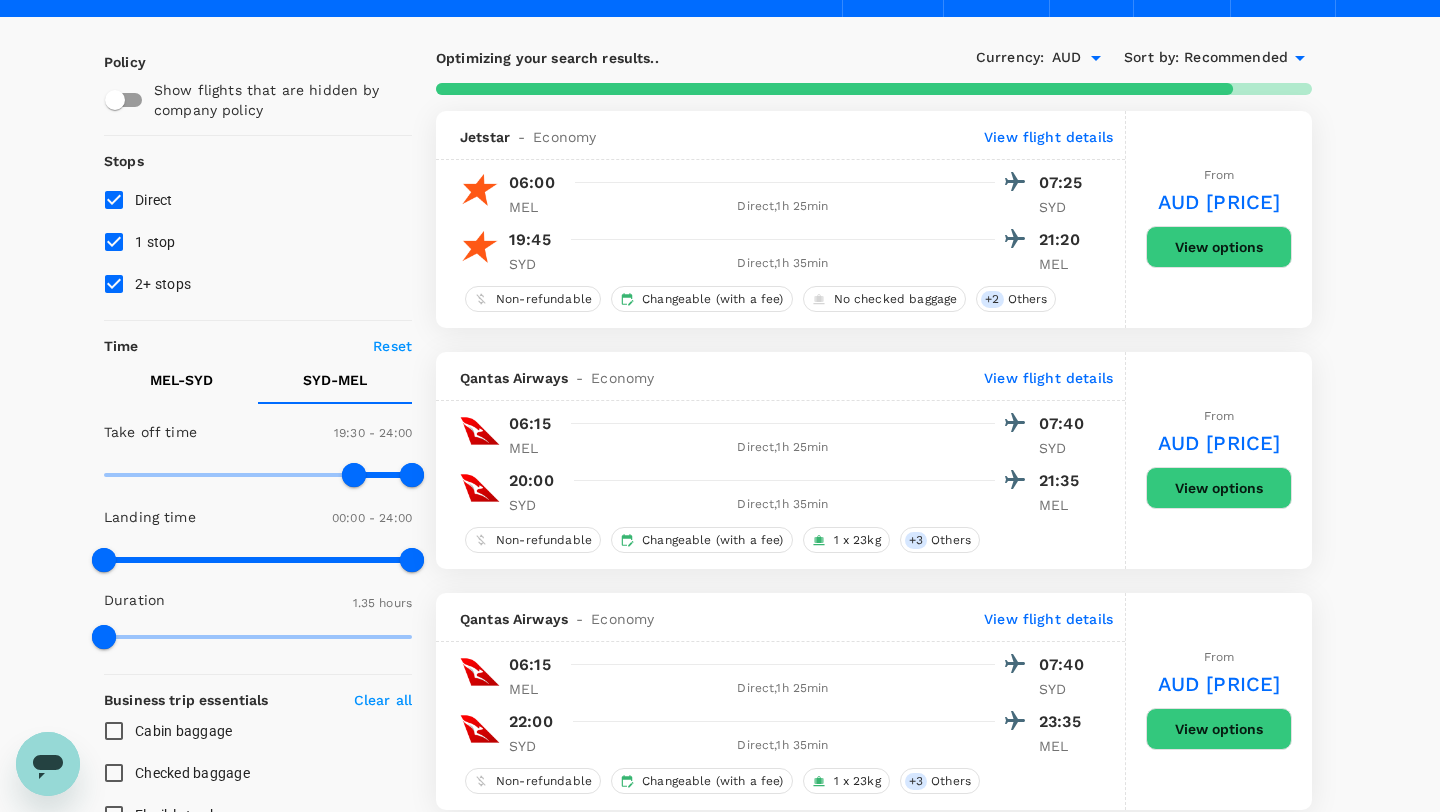 scroll, scrollTop: 112, scrollLeft: 0, axis: vertical 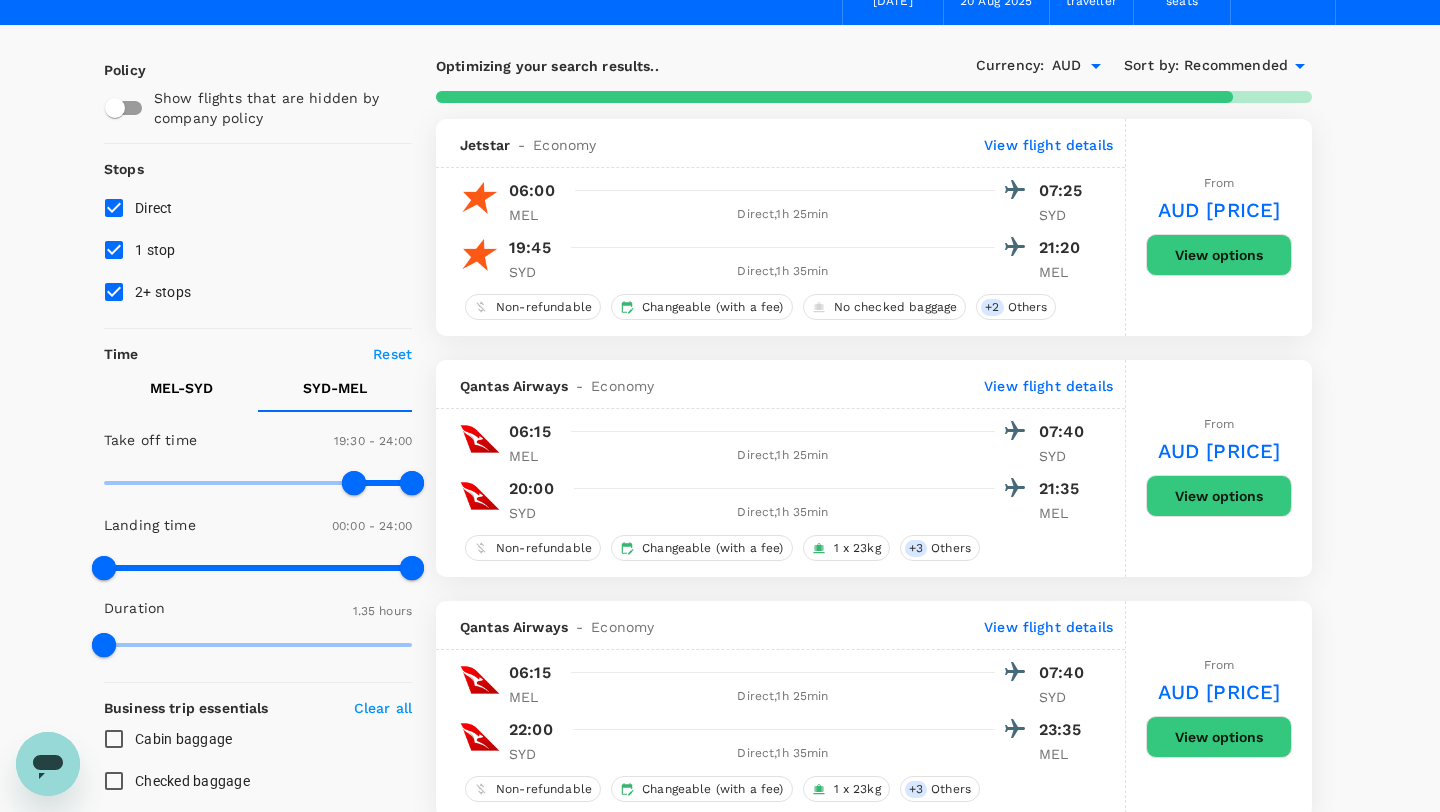 click on "MEL - SYD" at bounding box center (181, 388) 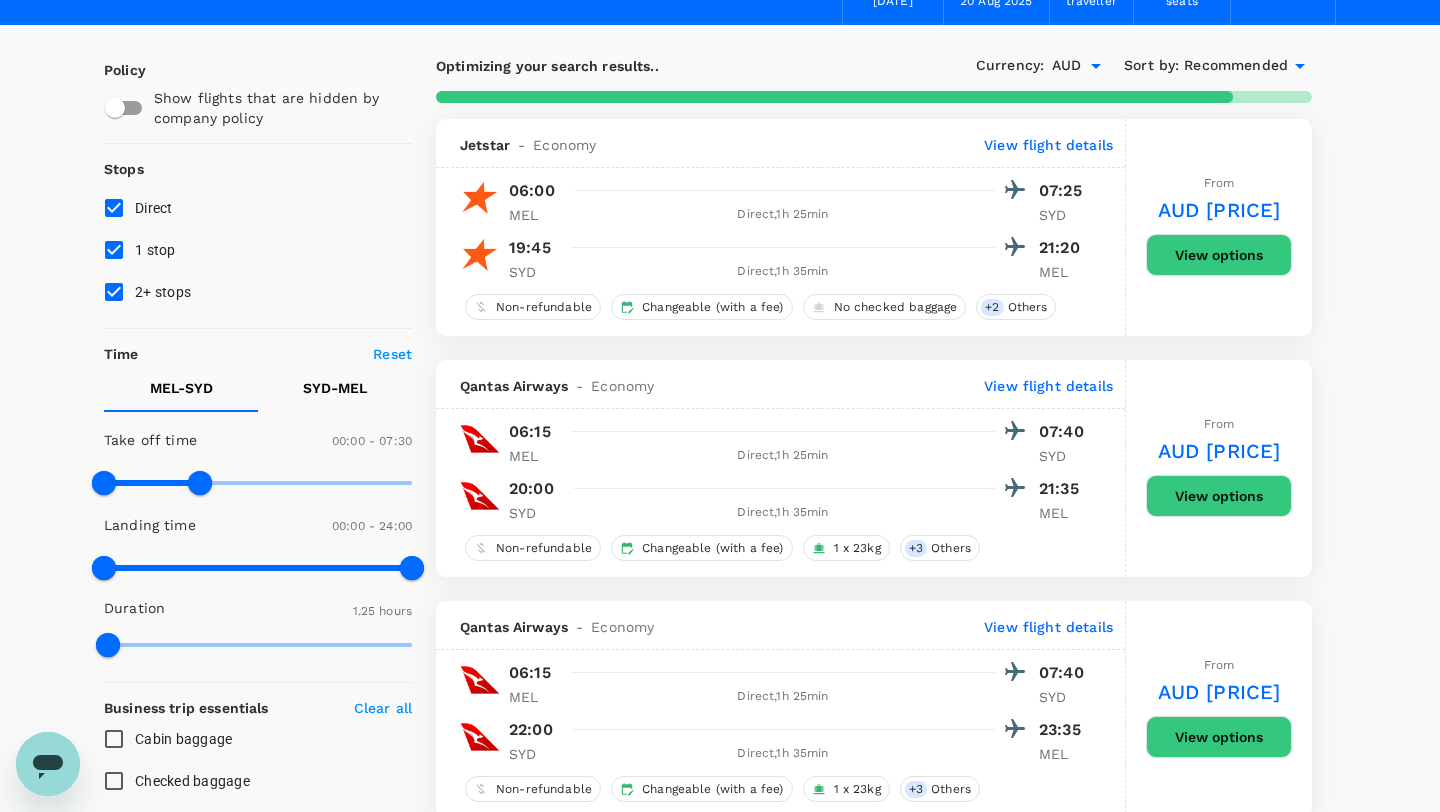 type on "480" 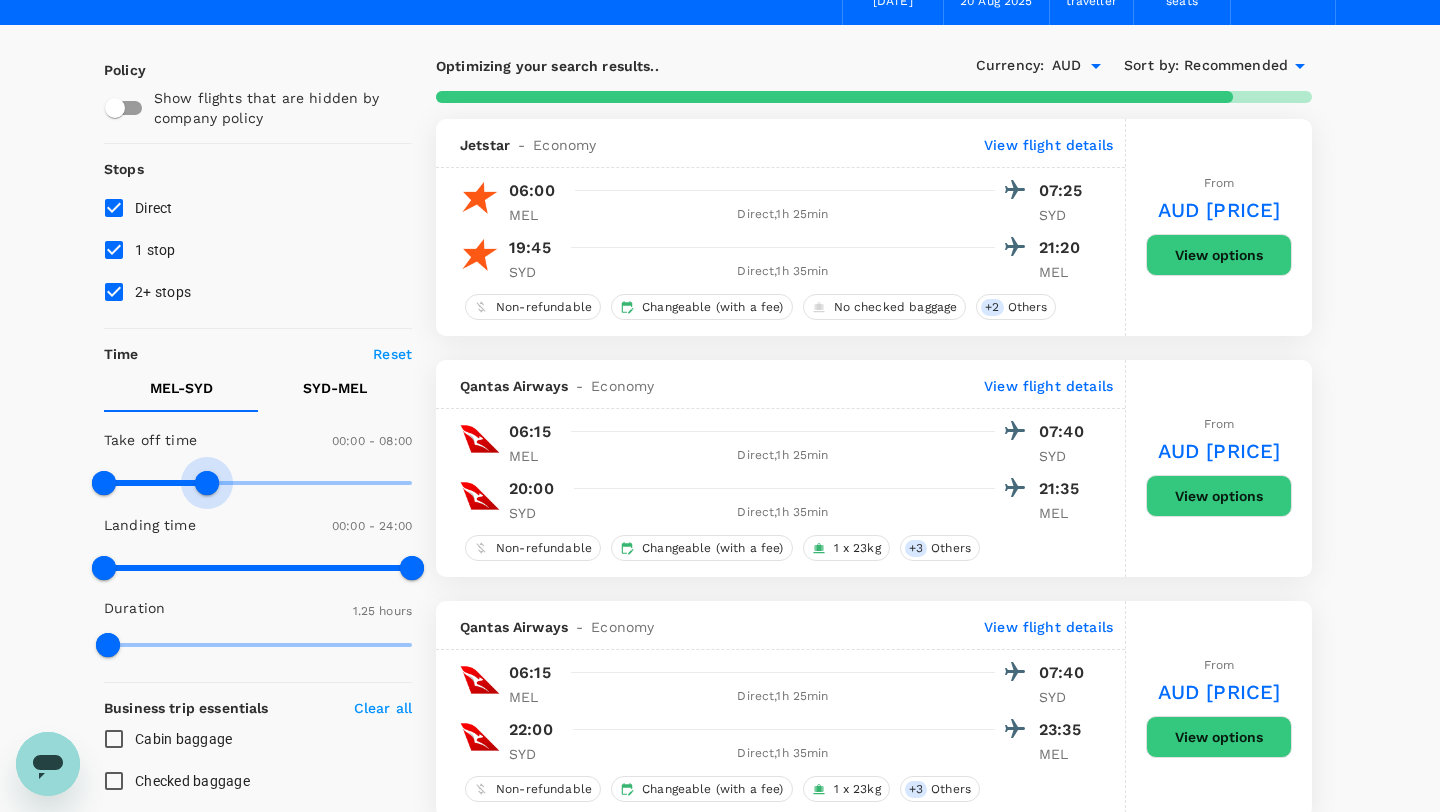 click at bounding box center [207, 483] 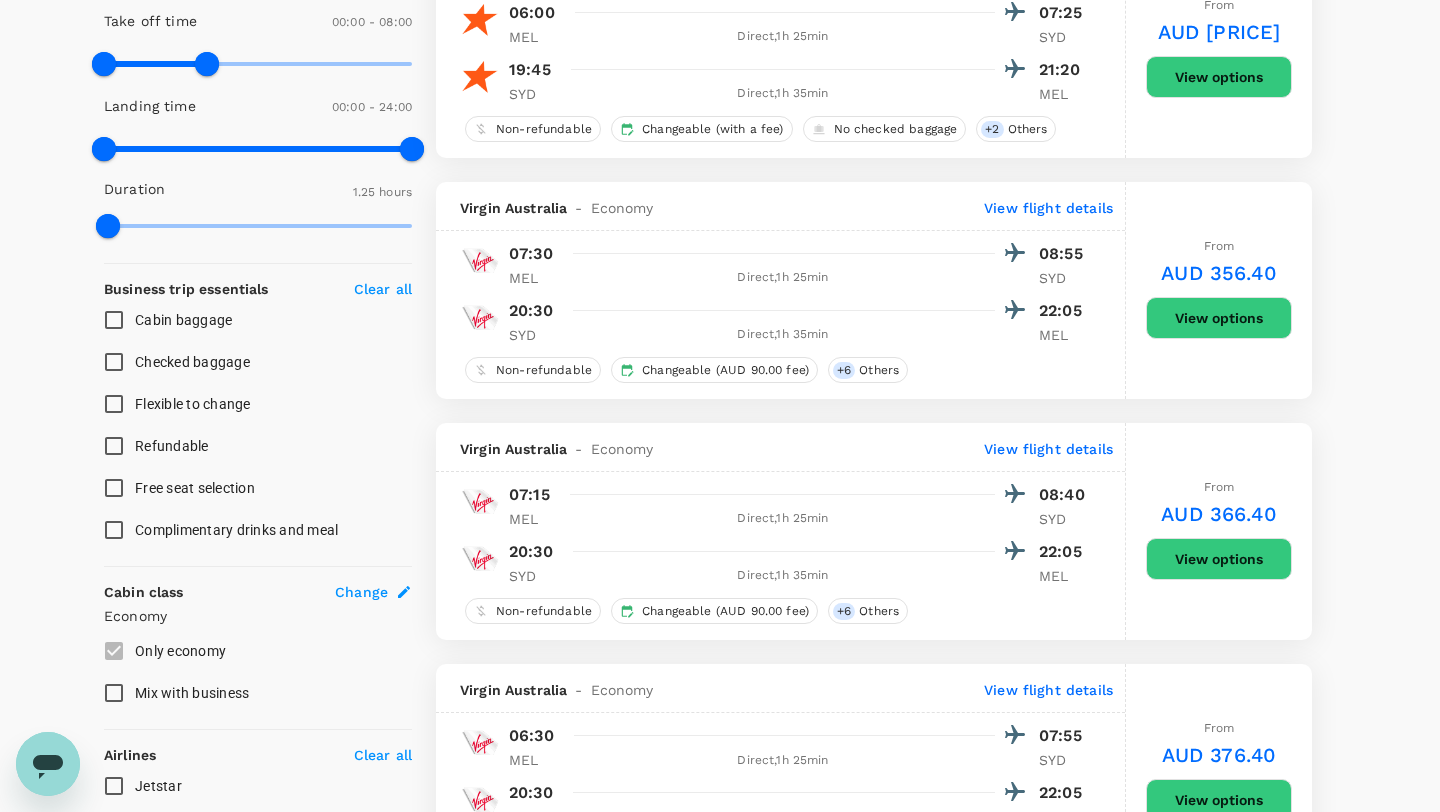 scroll, scrollTop: 529, scrollLeft: 0, axis: vertical 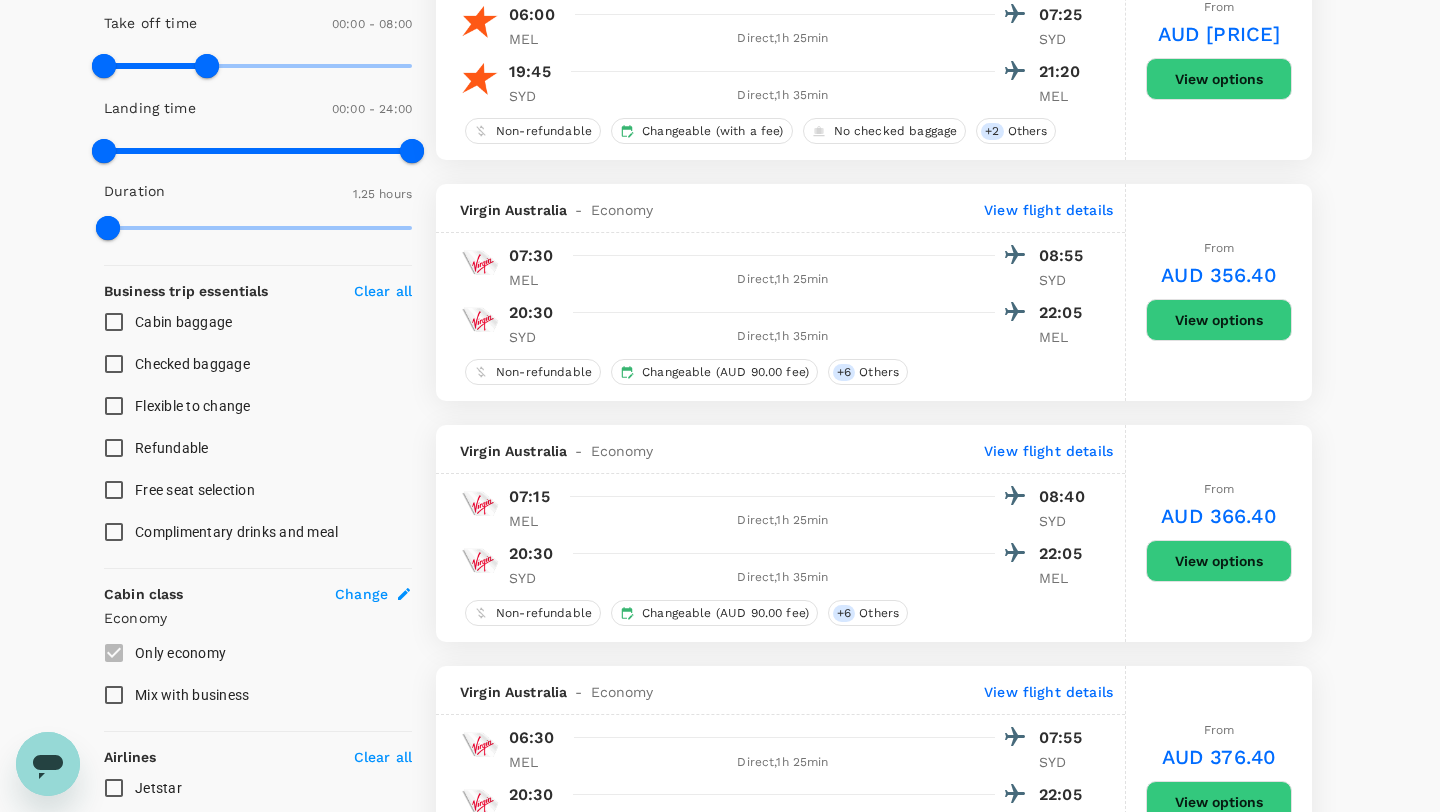 click on "View options" at bounding box center [1219, 320] 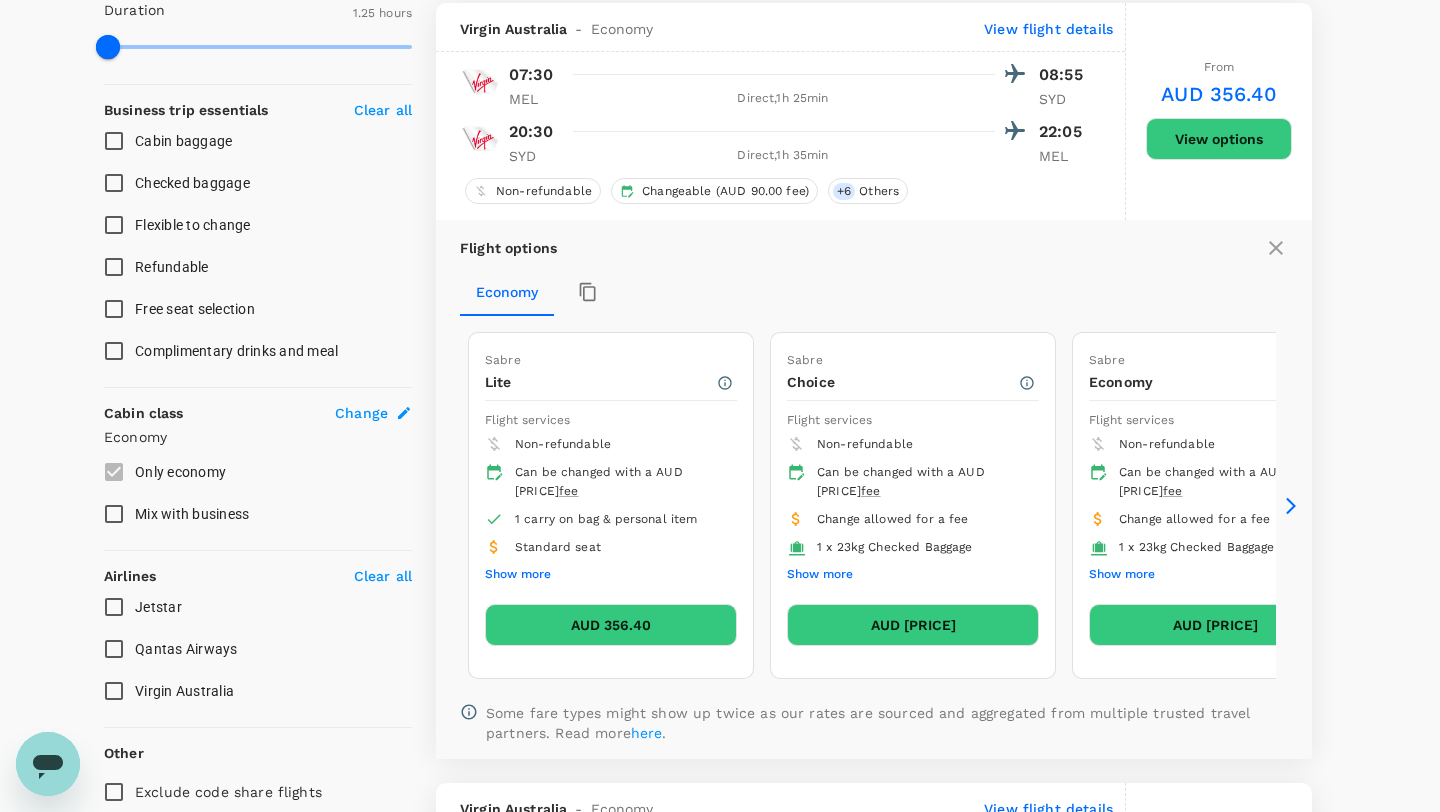 scroll, scrollTop: 715, scrollLeft: 0, axis: vertical 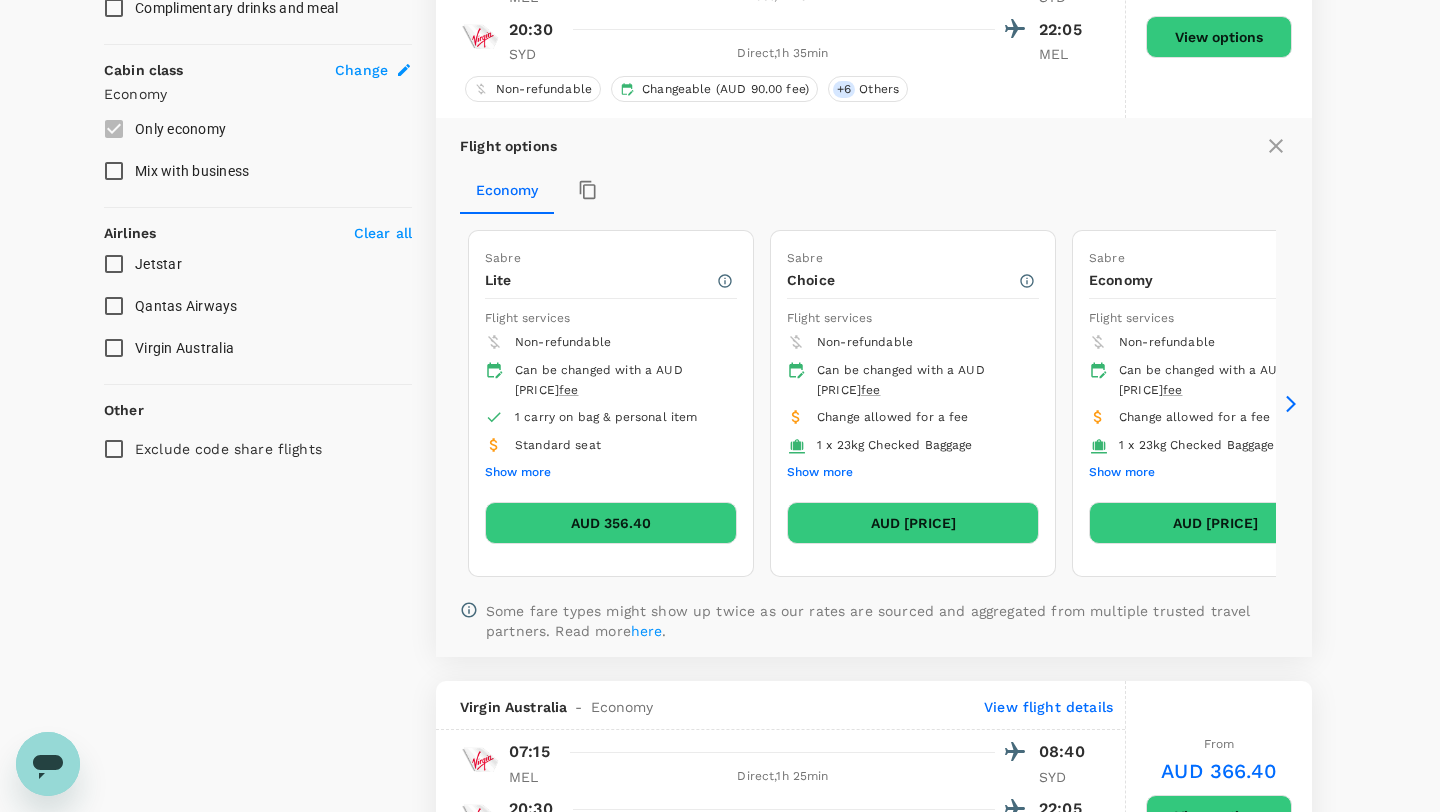 click on "Show more" at bounding box center (518, 473) 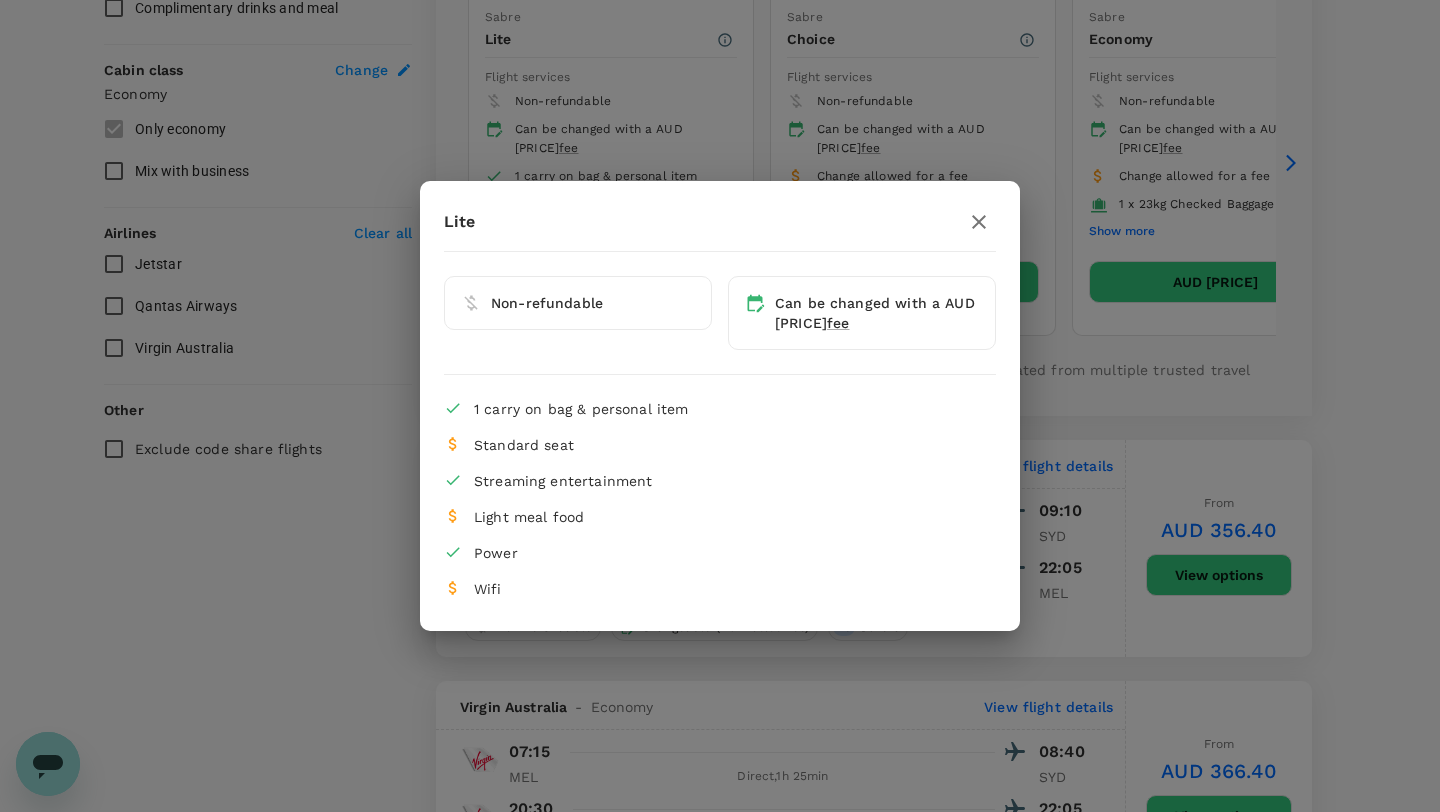 click 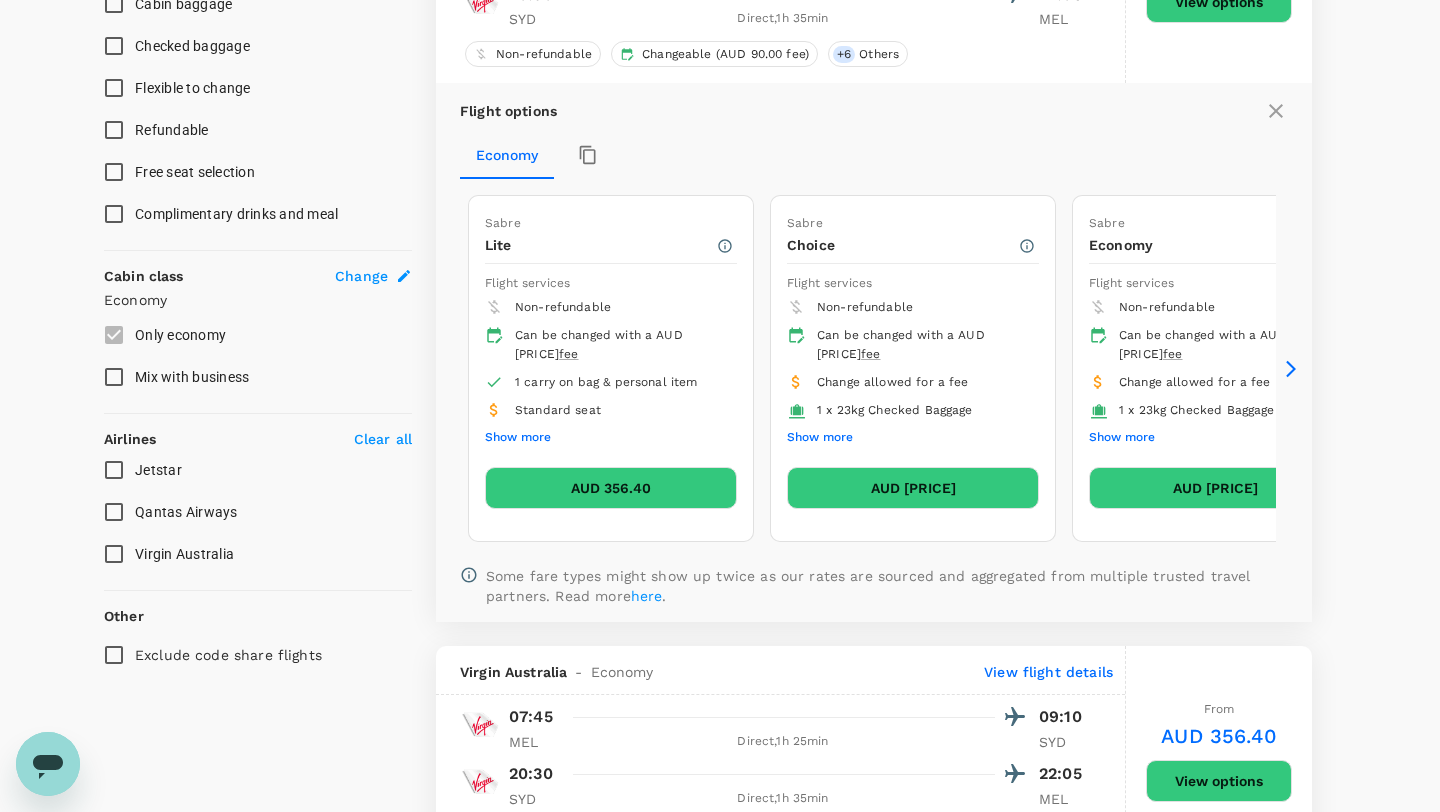 scroll, scrollTop: 837, scrollLeft: 0, axis: vertical 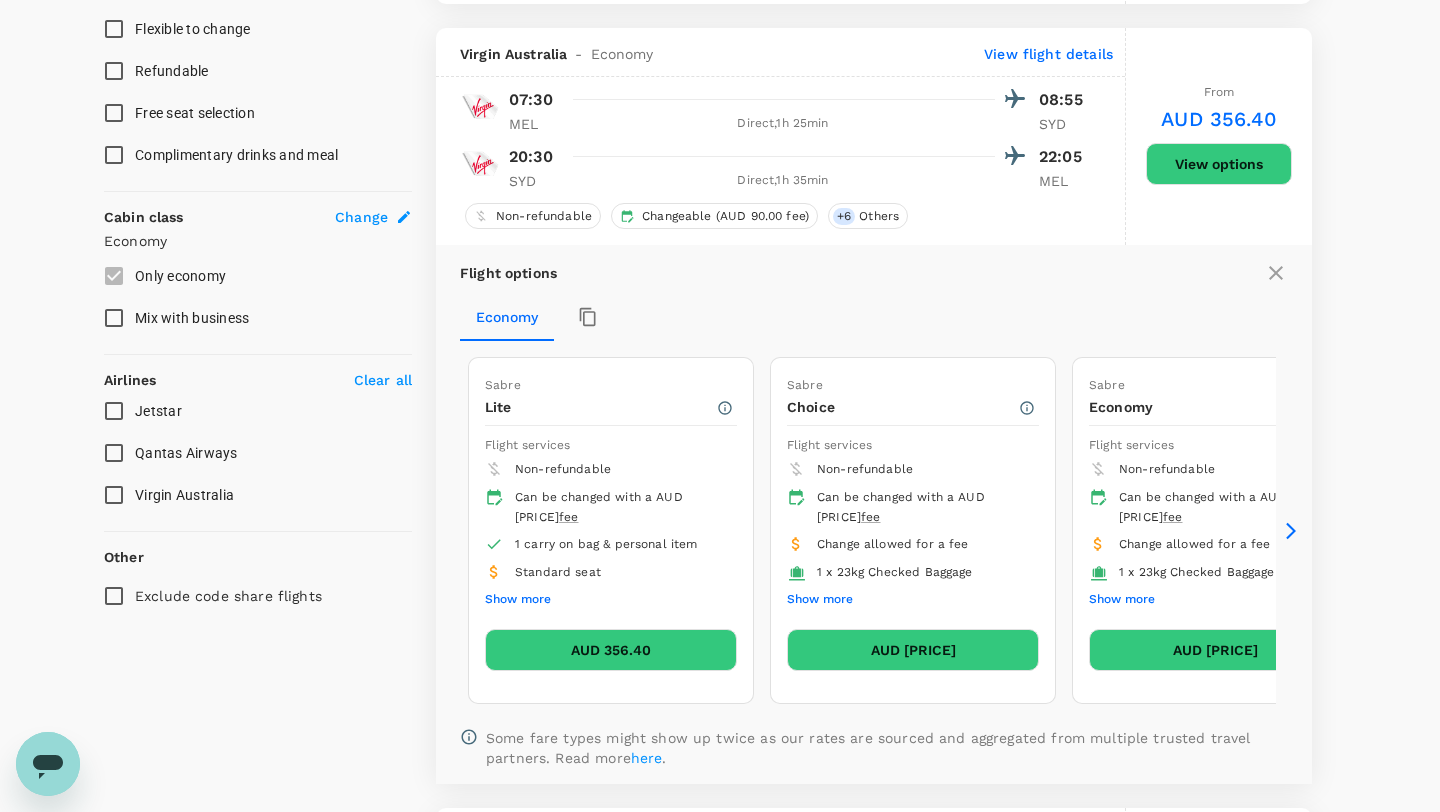 click on "AUD 356.40" at bounding box center (611, 650) 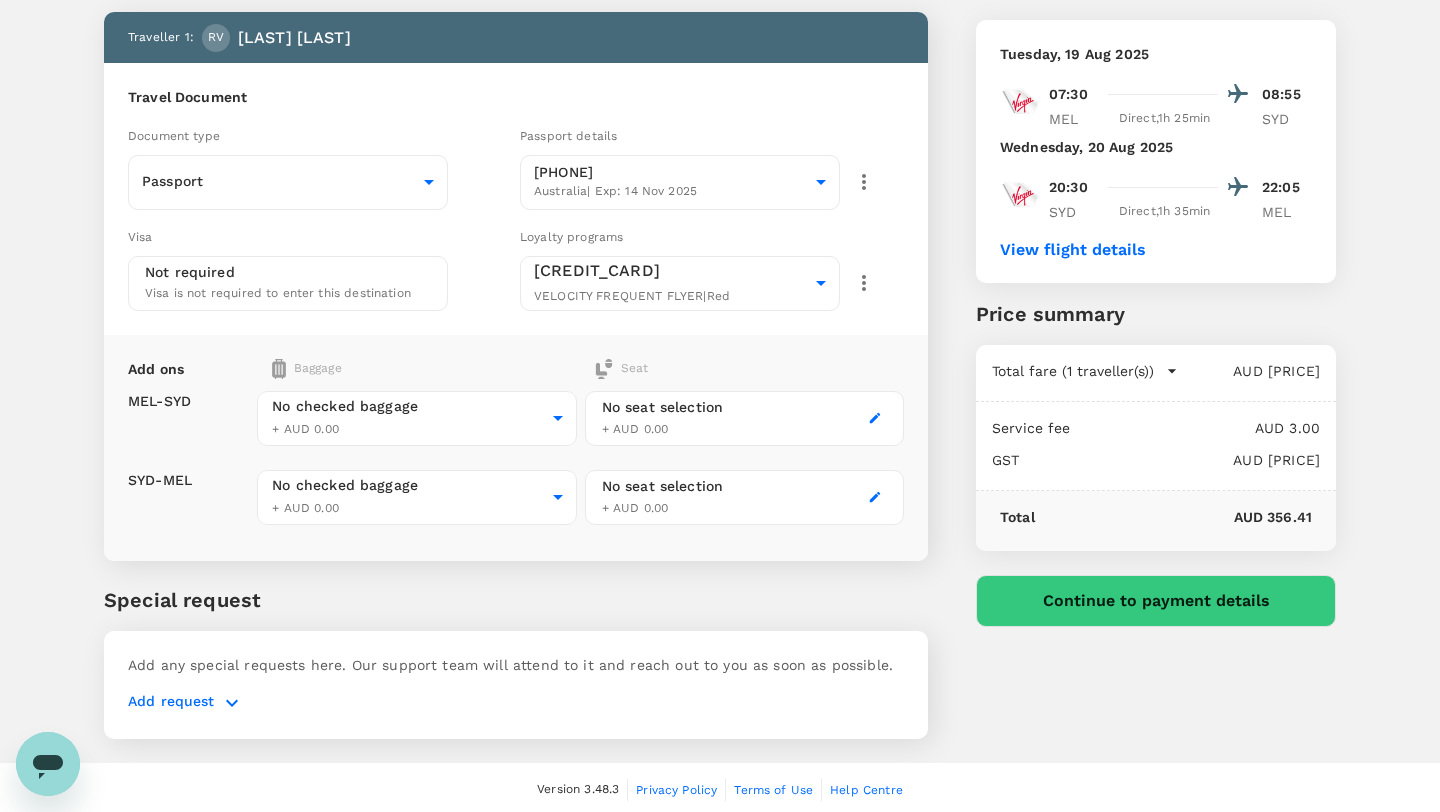 scroll, scrollTop: 104, scrollLeft: 0, axis: vertical 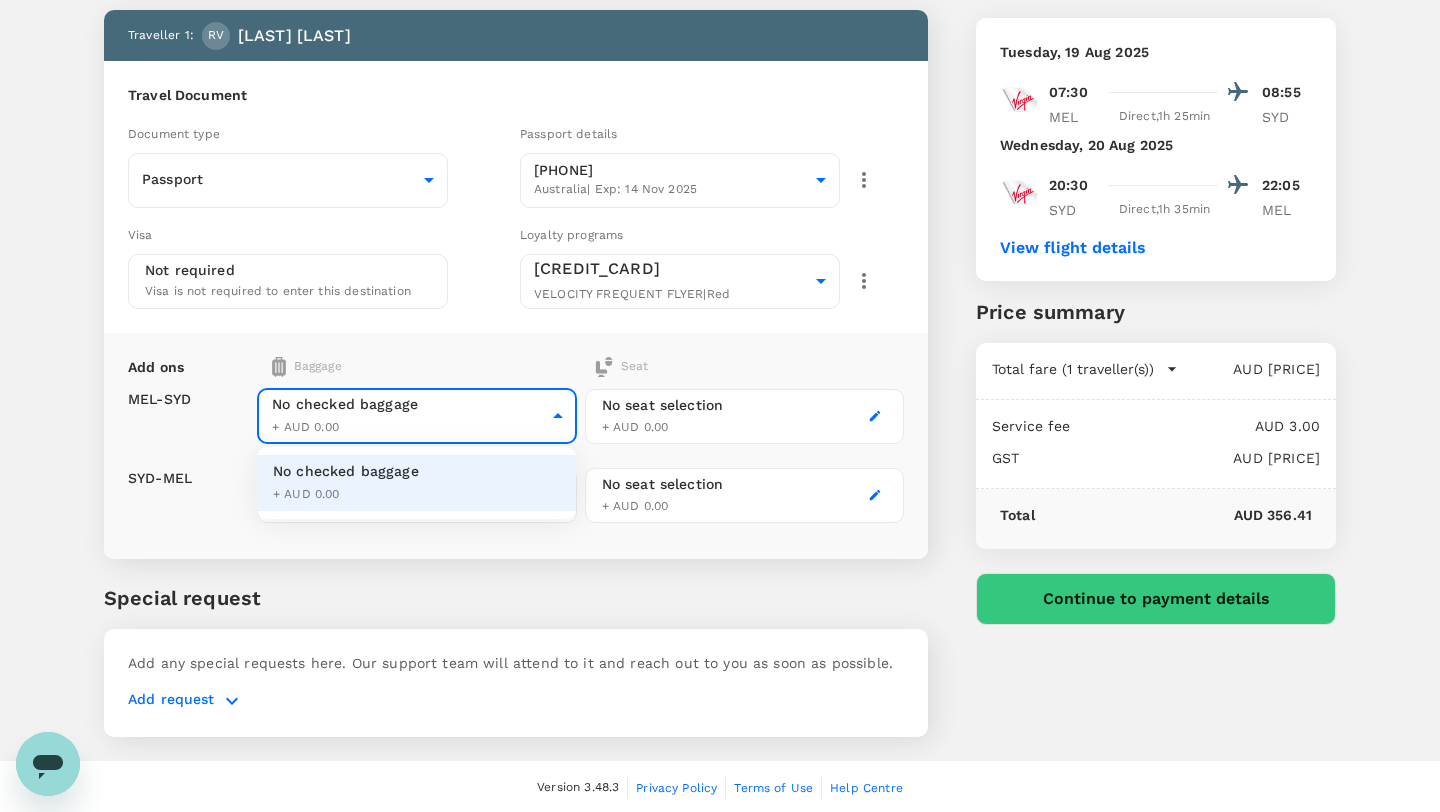 click on "Back to flight results Flight review Traveller(s) Traveller   1 : RV [LAST] [LAST] Travel Document Document type Passport Passport ​ Passport details [PHONE] Australia  | Exp:   14 Nov 2025 [UUID] ​ Visa Not required Visa is not required to enter this destination Loyalty programs [CREDIT_CARD] VELOCITY FREQUENT FLYER |  Red [UUID] ​ Add ons Baggage Seat MEL  -  SYD SYD  -  MEL No checked baggage + AUD 0.00 ​ No checked baggage + AUD 0.00 ​ No seat selection + AUD 0.00 No seat selection + AUD 0.00 Special request Add any special requests here. Our support team will attend to it and reach out to you as soon as possible. Add request You've selected Tuesday, 19 Aug 2025 07:30 08:55 MEL Direct ,  1h 25min SYD Wednesday, 20 Aug 2025 20:30 22:05 SYD Direct ,  1h 35min MEL View flight details Price summary Total fare (1 traveller(s)) AUD 321.01 Air fare AUD 321.01 Baggage fee AUD 0.00 Seat fee AUD 0.00 Service fee AUD 3.00 GST AUD 32.40 Total" at bounding box center [720, 355] 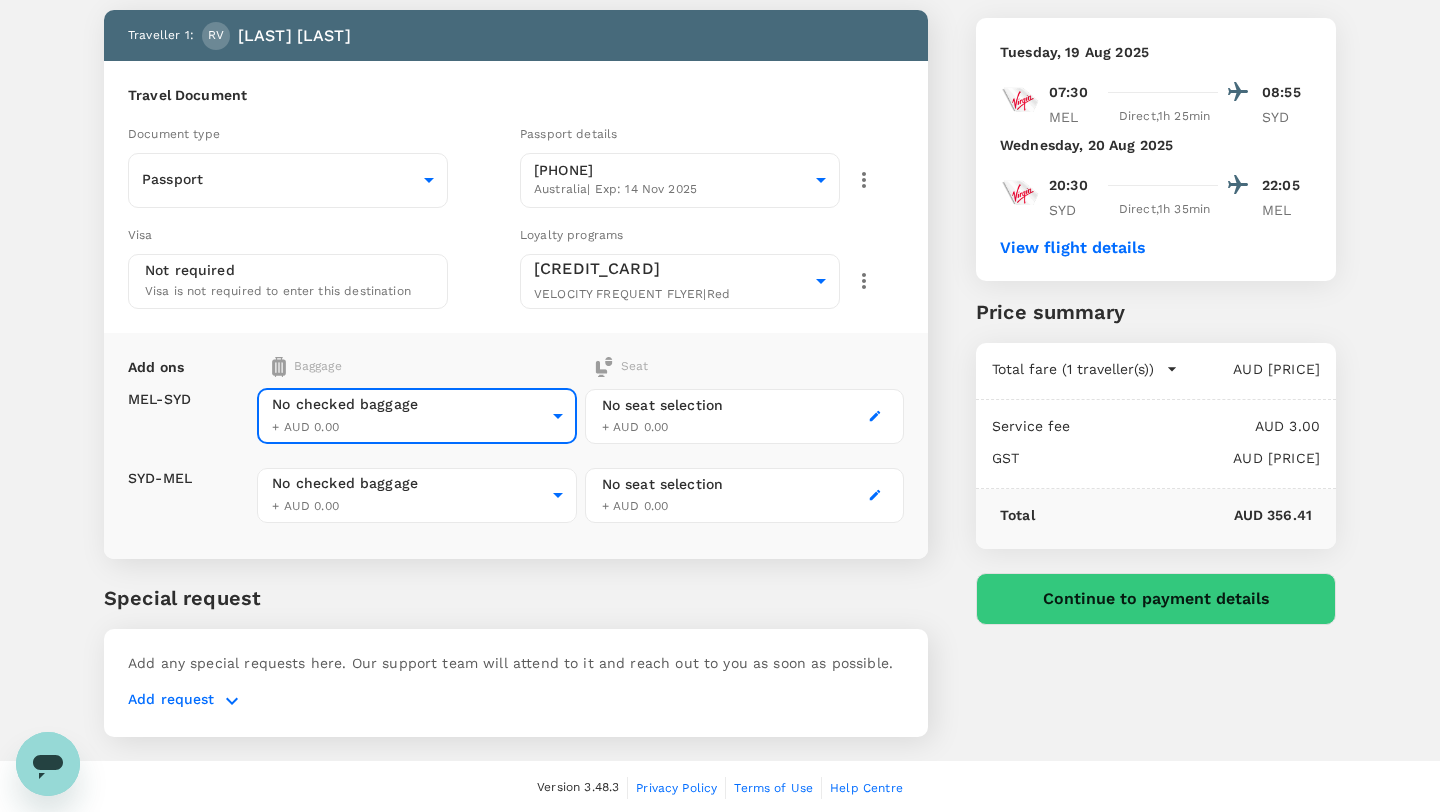 scroll, scrollTop: 0, scrollLeft: 0, axis: both 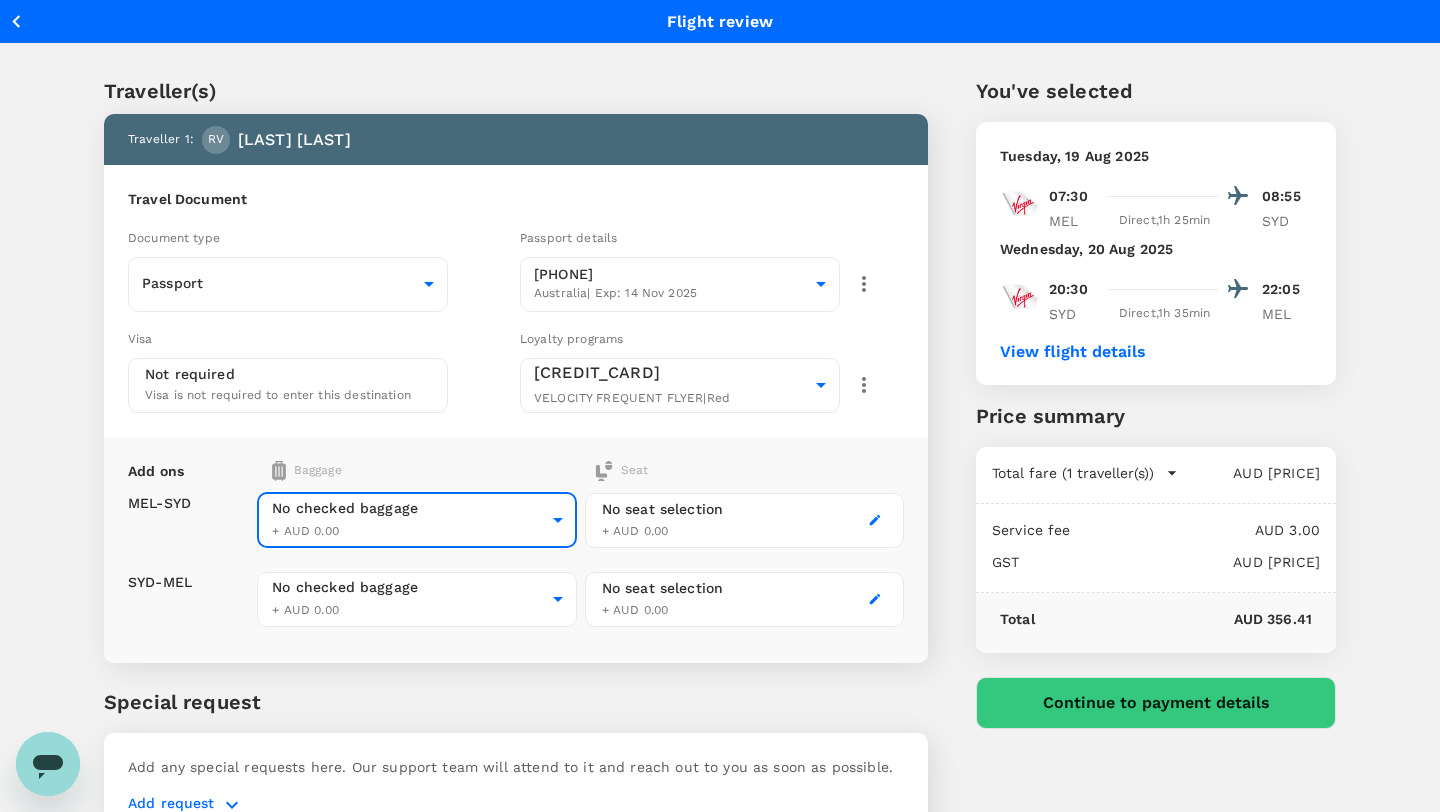 click on "Traveller(s) Traveller   1 : RV [LAST] [LAST] Travel Document Document type Passport Passport ​ Passport details [PHONE] Australia  | Exp:   14 Nov 2025 [UUID] ​ Visa Not required Visa is not required to enter this destination Loyalty programs [CREDIT_CARD] VELOCITY FREQUENT FLYER |  Red [UUID] ​ Add ons Baggage Seat MEL  -  SYD SYD  -  MEL No checked baggage + AUD 0.00 ​ No checked baggage + AUD 0.00 ​ No seat selection + AUD 0.00 No seat selection + AUD 0.00 Special request Add any special requests here. Our support team will attend to it and reach out to you as soon as possible. Add request You've selected Tuesday, 19 Aug 2025 07:30 08:55 MEL Direct ,  1h 25min SYD Wednesday, 20 Aug 2025 20:30 22:05 SYD Direct ,  1h 35min MEL View flight details Price summary Total fare (1 traveller(s)) AUD 321.01 Air fare AUD 321.01 Baggage fee AUD 0.00 Seat fee AUD 0.00 Service fee AUD 3.00 GST AUD 32.40 Total AUD 356.41 Continue to payment details" at bounding box center [720, 454] 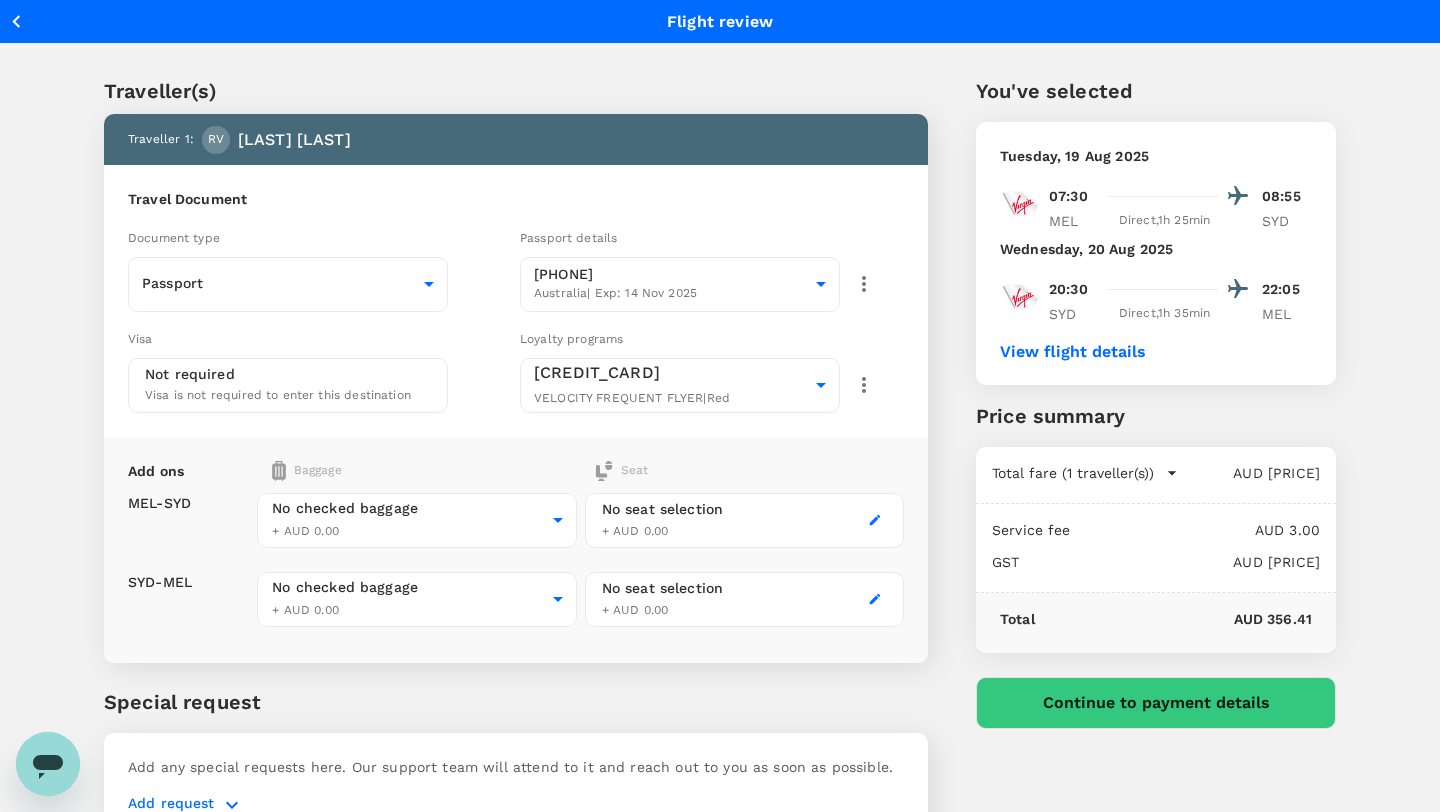 click 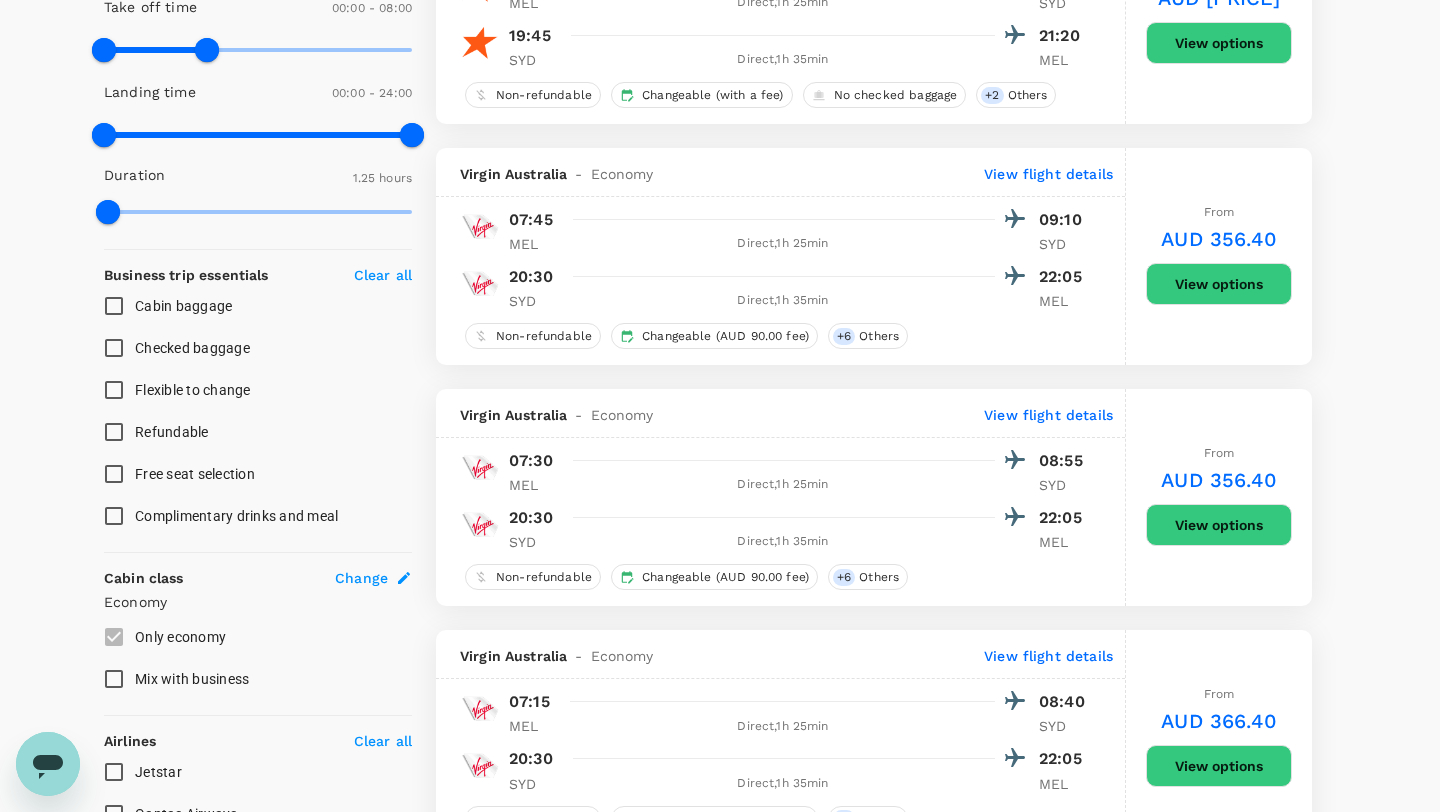 scroll, scrollTop: 575, scrollLeft: 0, axis: vertical 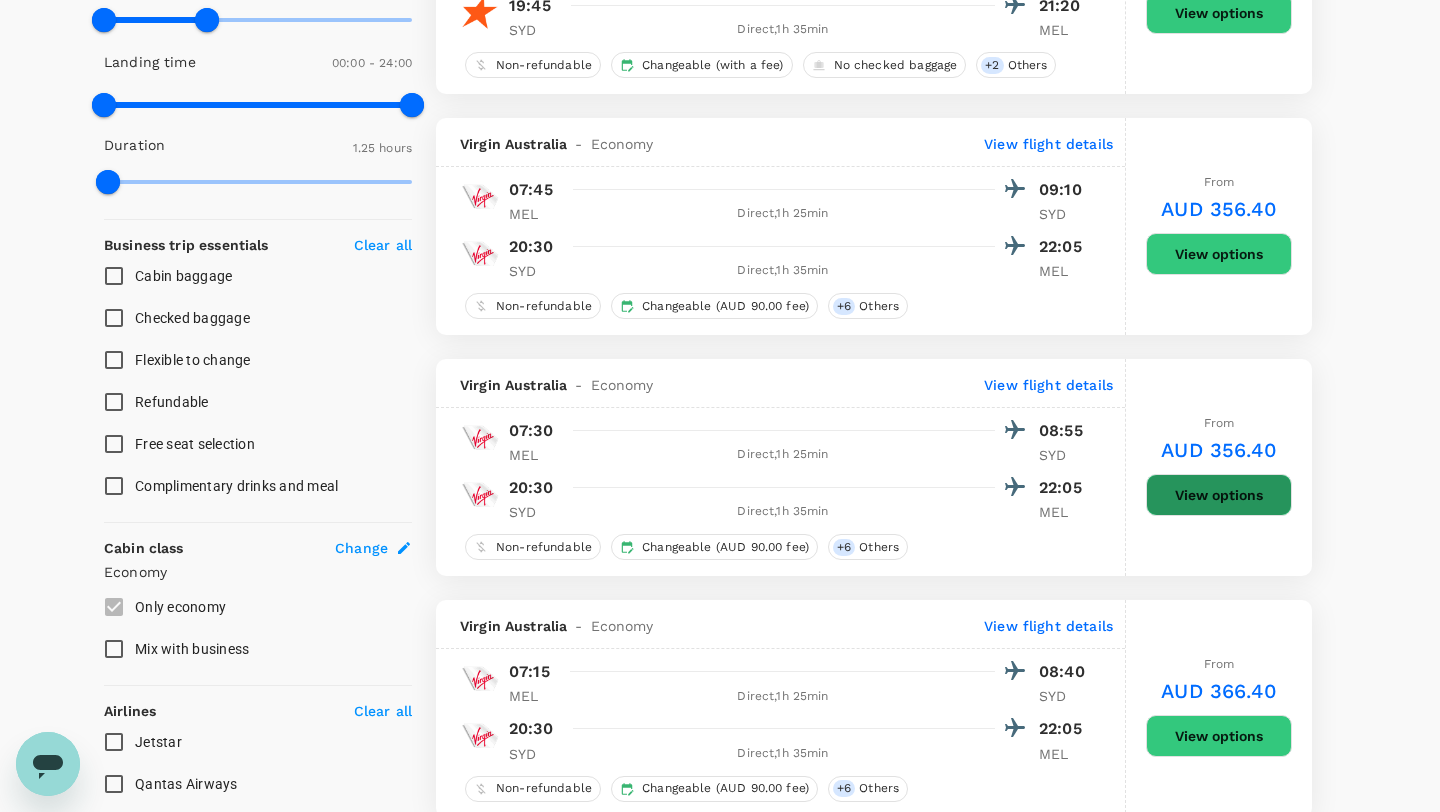 click on "View options" at bounding box center [1219, 495] 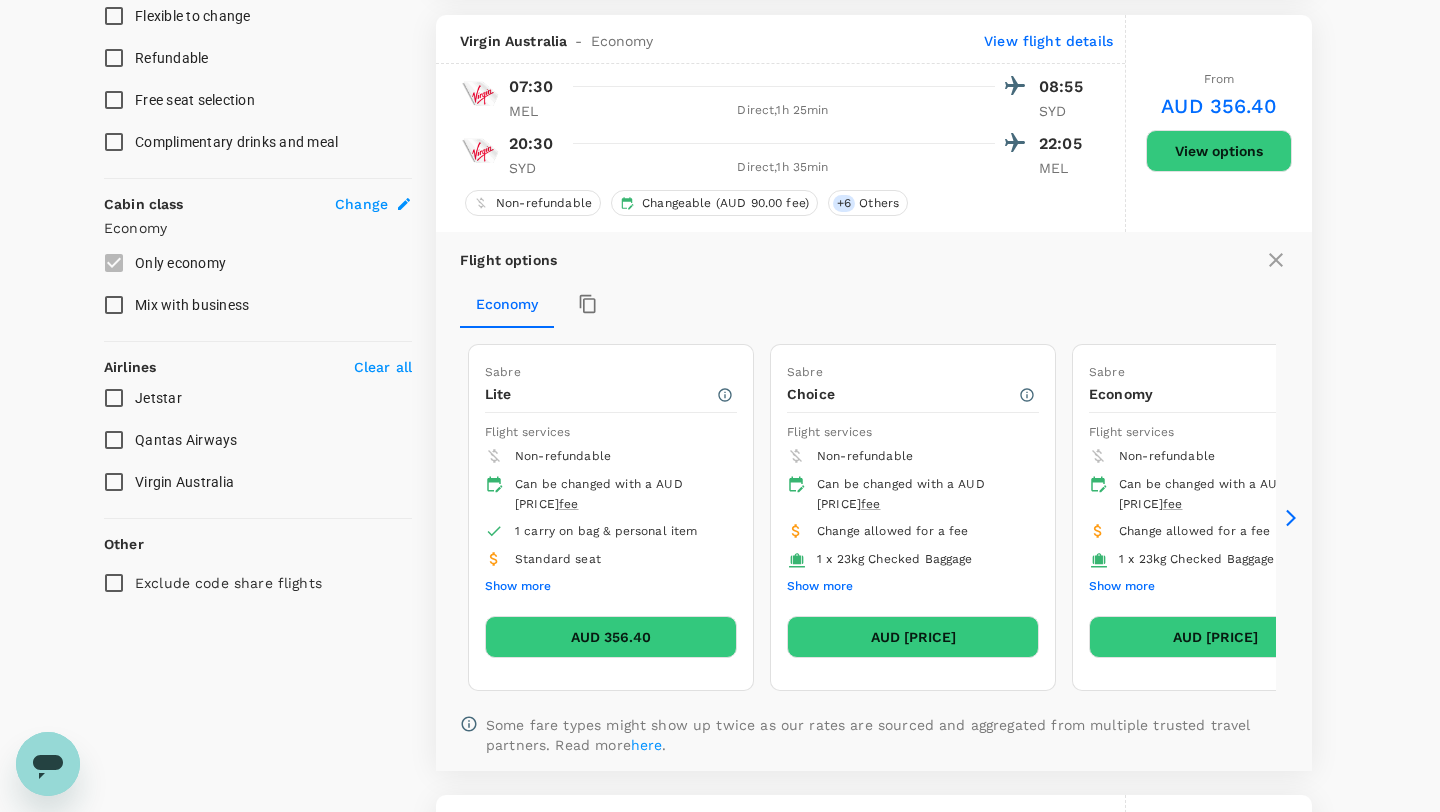 scroll, scrollTop: 909, scrollLeft: 0, axis: vertical 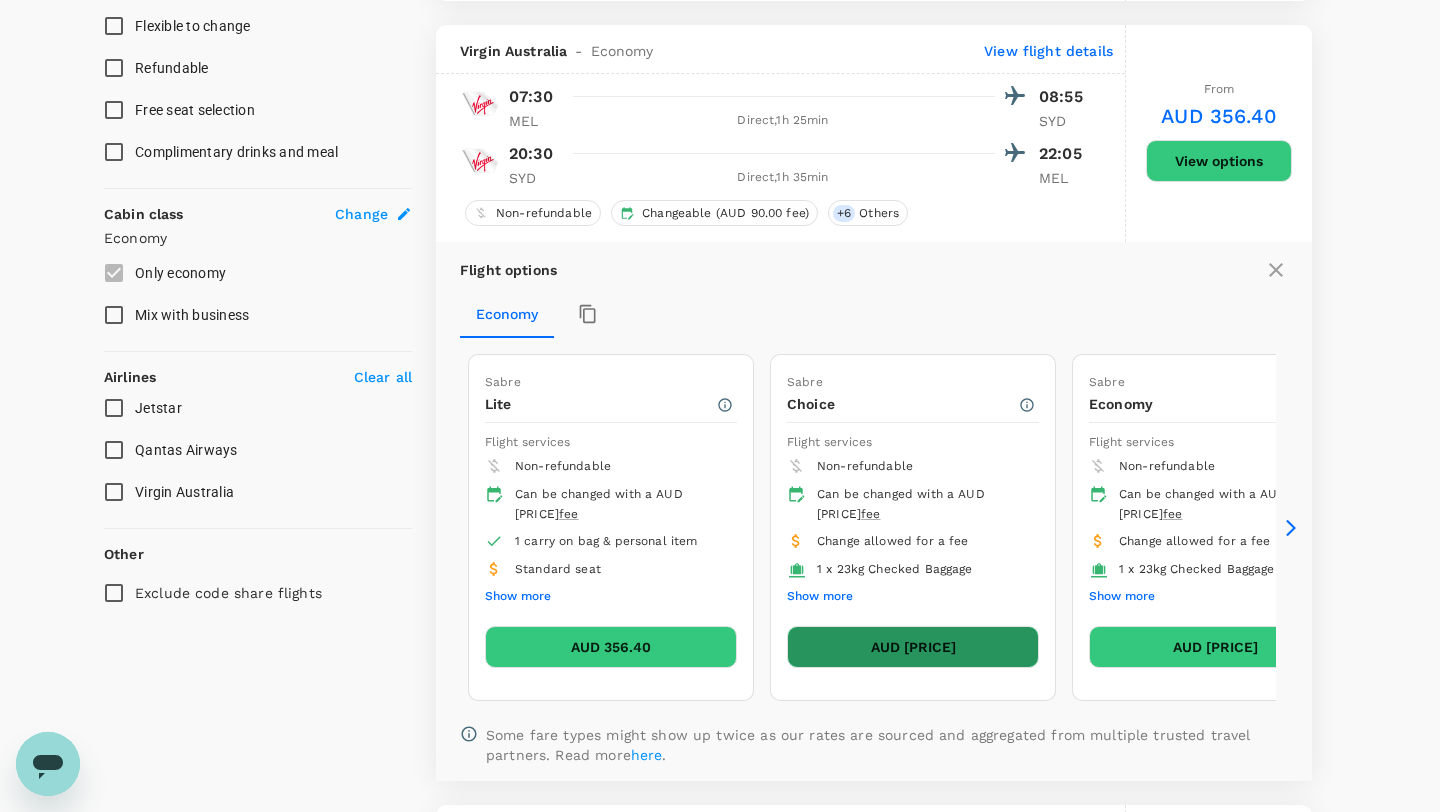 click on "AUD [PRICE]" at bounding box center [913, 647] 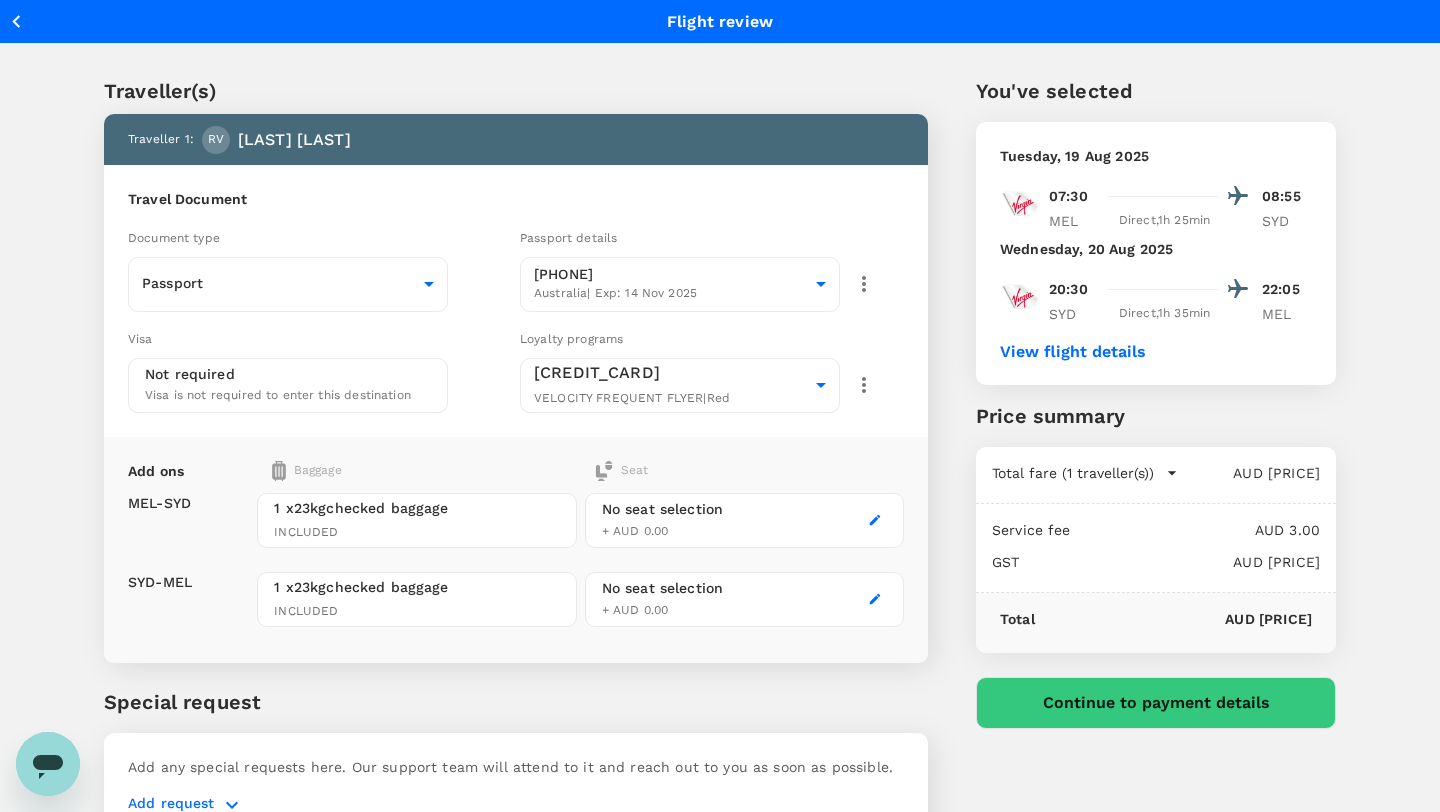 scroll, scrollTop: 104, scrollLeft: 0, axis: vertical 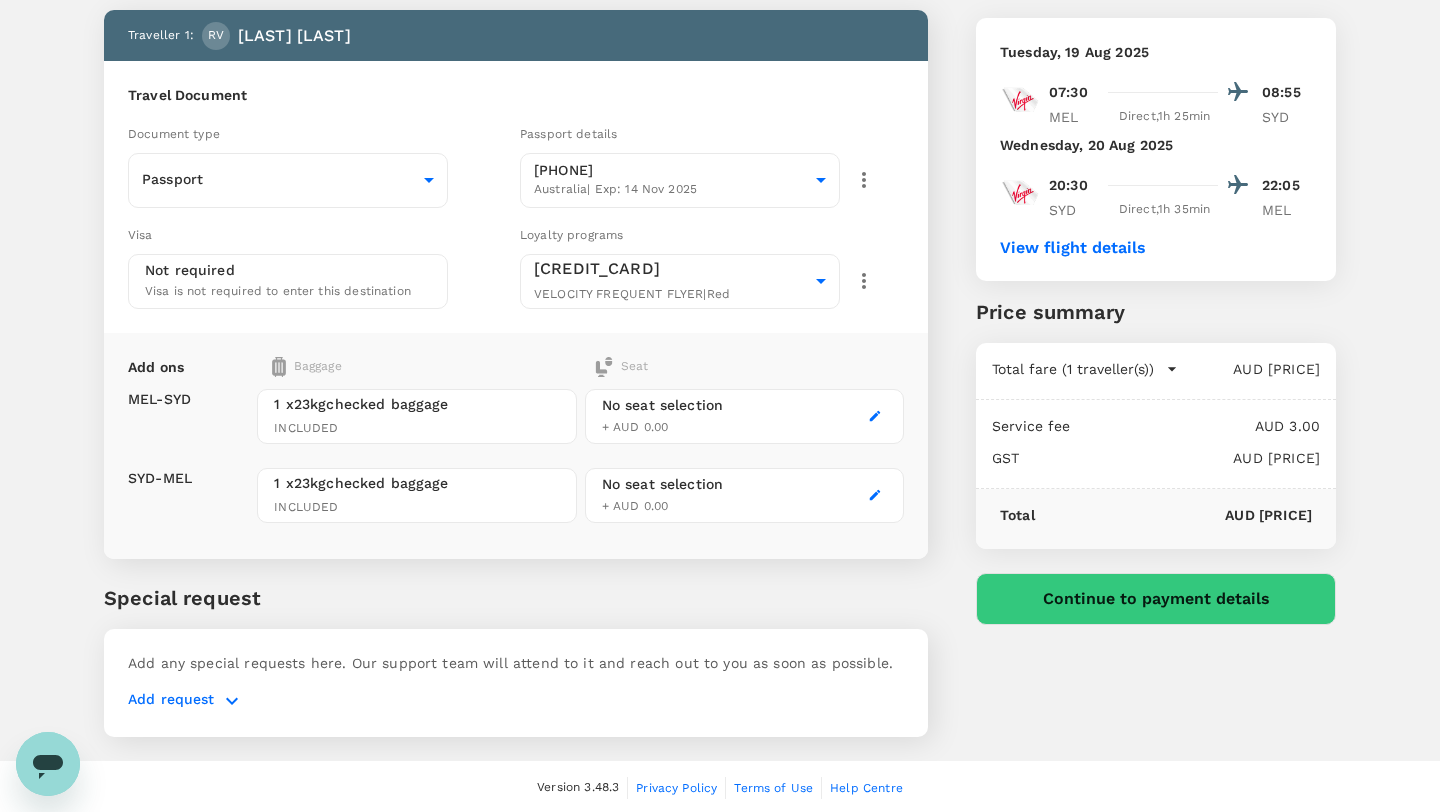click on "No seat selection + AUD 0.00" at bounding box center [663, 416] 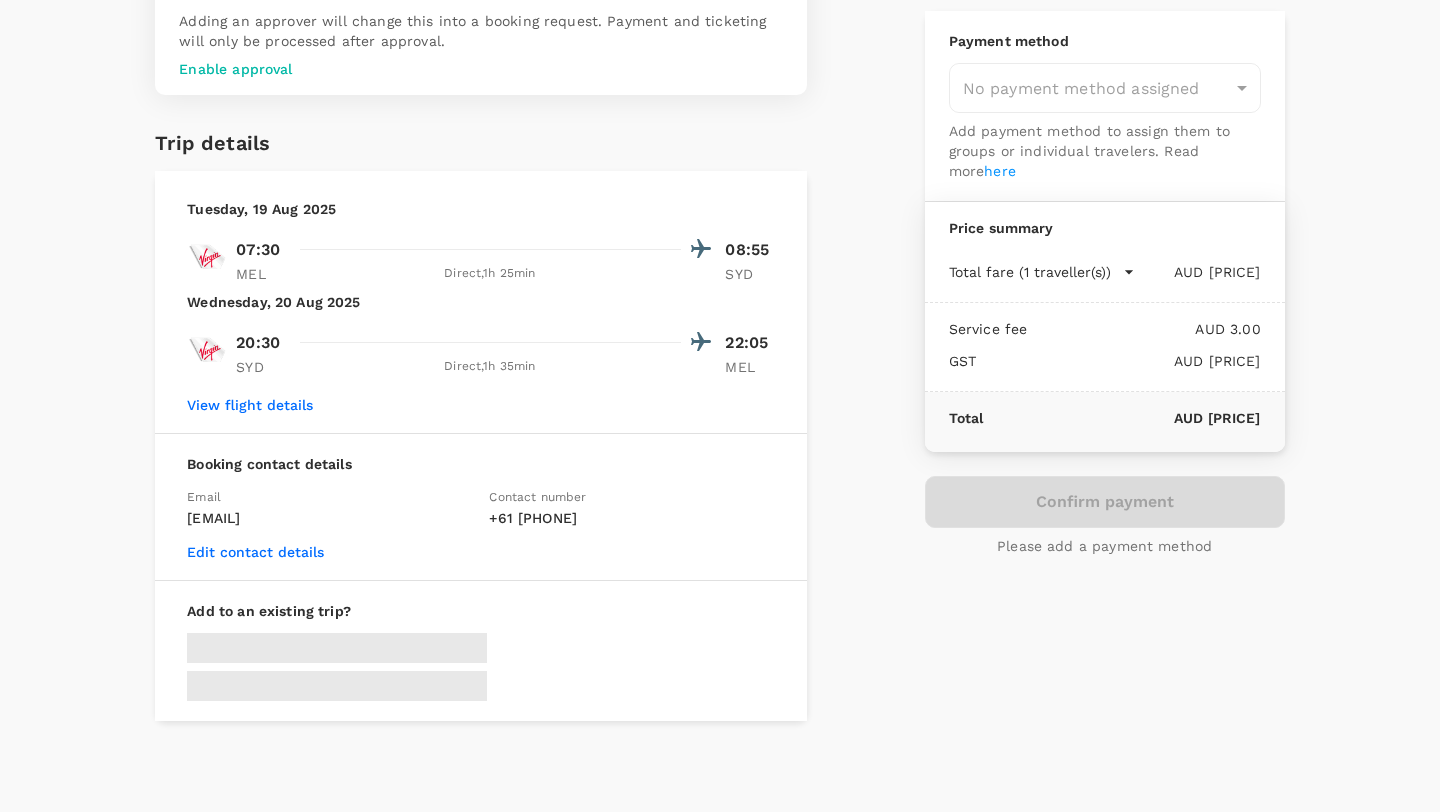 type on "9d51951c-1a73-4063-93b0-e8c00ed88a55" 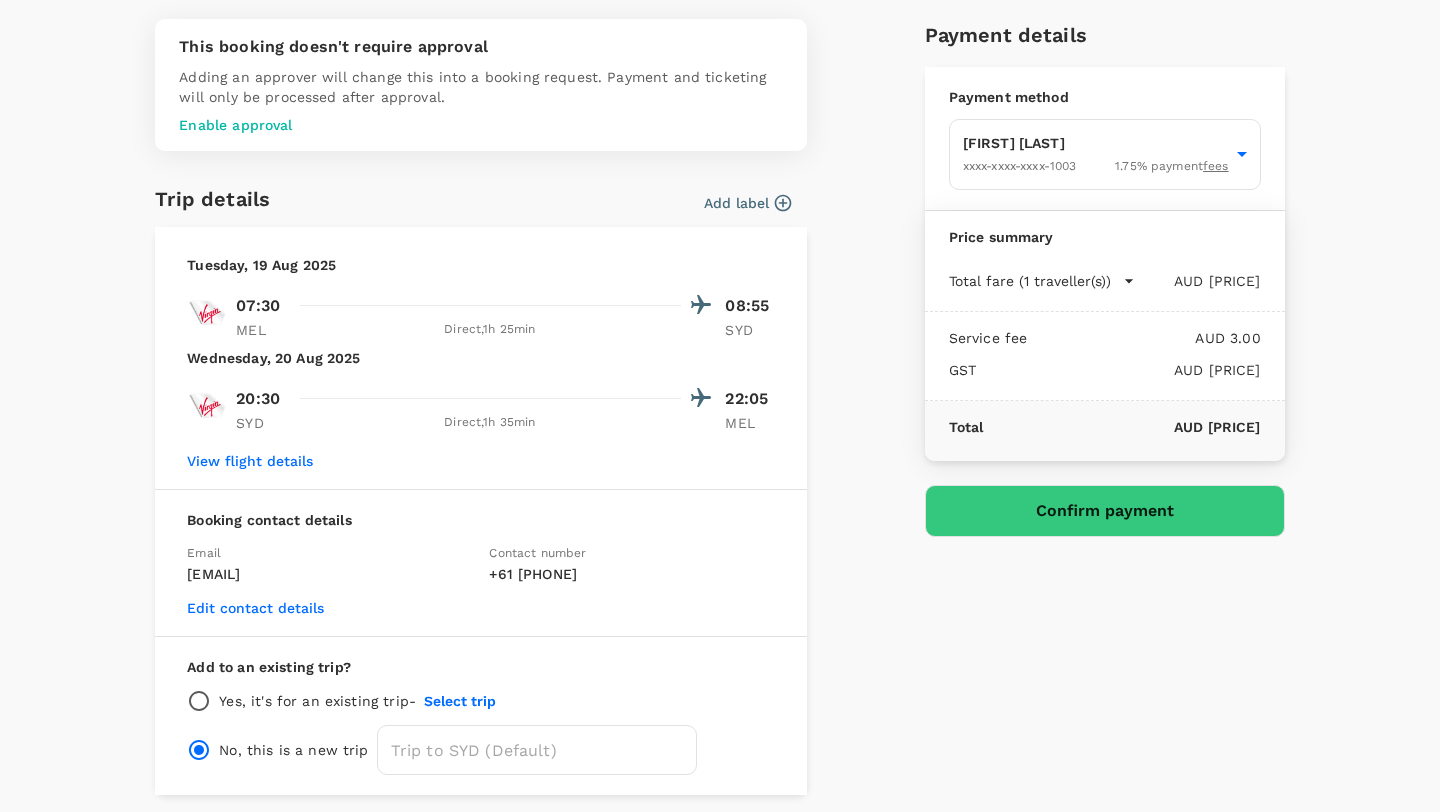 scroll, scrollTop: 71, scrollLeft: 0, axis: vertical 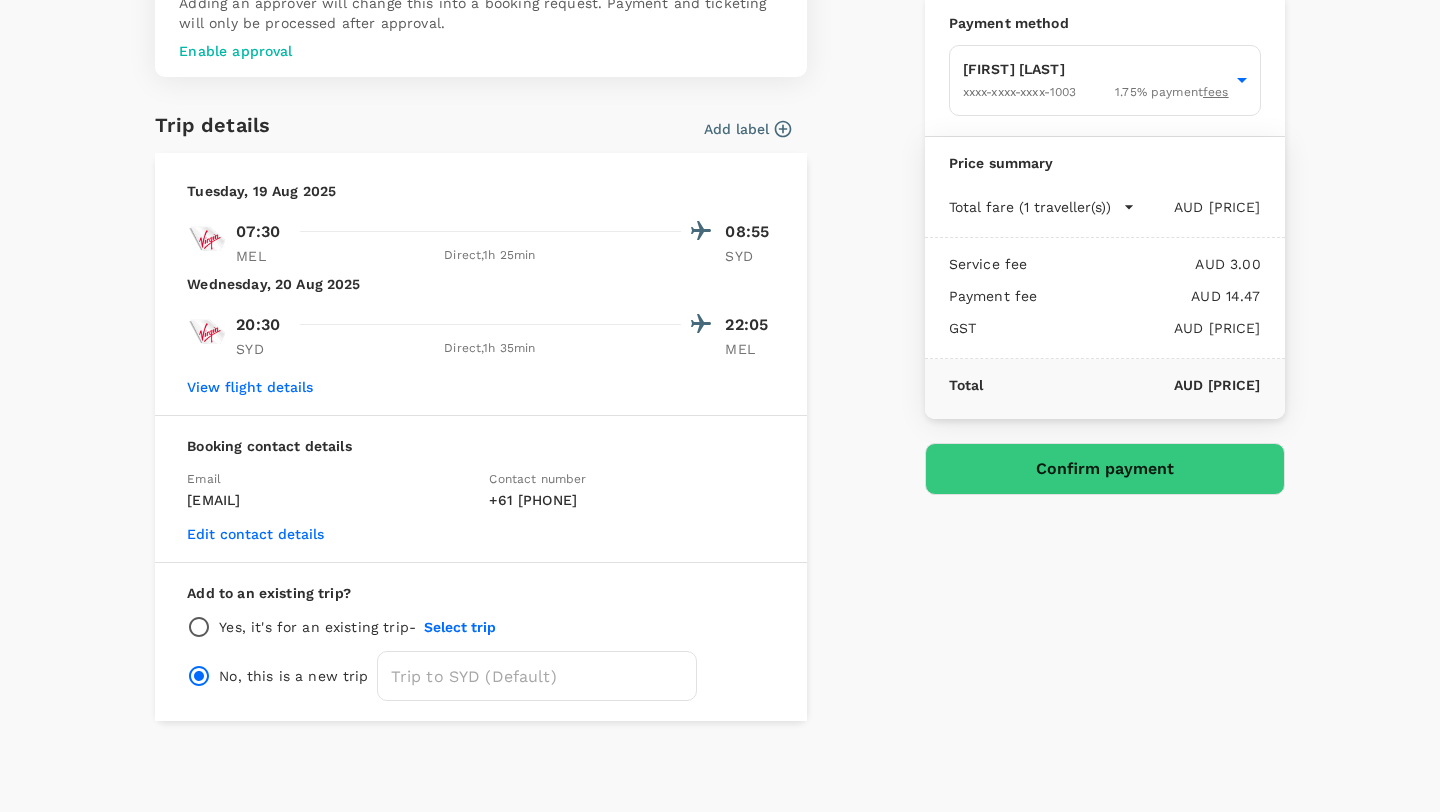 click on "This booking doesn't require approval Adding an approver will change this into a booking request. Payment and ticketing will only be processed after approval. Enable approval Trip details Add label Tuesday, 19 Aug 2025 07:30 08:55 MEL Direct ,  1h 25min SYD Wednesday, 20 Aug 2025 20:30 22:05 SYD Direct ,  1h 35min MEL View flight details Booking contact details Email [EMAIL] Contact number + 61   [PHONE] Edit contact details Add to an existing trip? Yes, it's for an existing trip  - Select trip No, this is a new trip ​ Payment details Payment method [FIRST] [LAST] XXXX-XXXX-XXXX-1003 1.75 %   payment  fees [UUID] ​ Price summary Total fare (1 traveller(s)) AUD 357.36 Air fare AUD 357.36 Baggage fee AUD 0.00 Seat fee AUD 0.00 Service fee AUD 3.00 Payment fee AUD 14.47 GST AUD 37.48 Total AUD 412.31 Confirm payment" at bounding box center (720, 354) 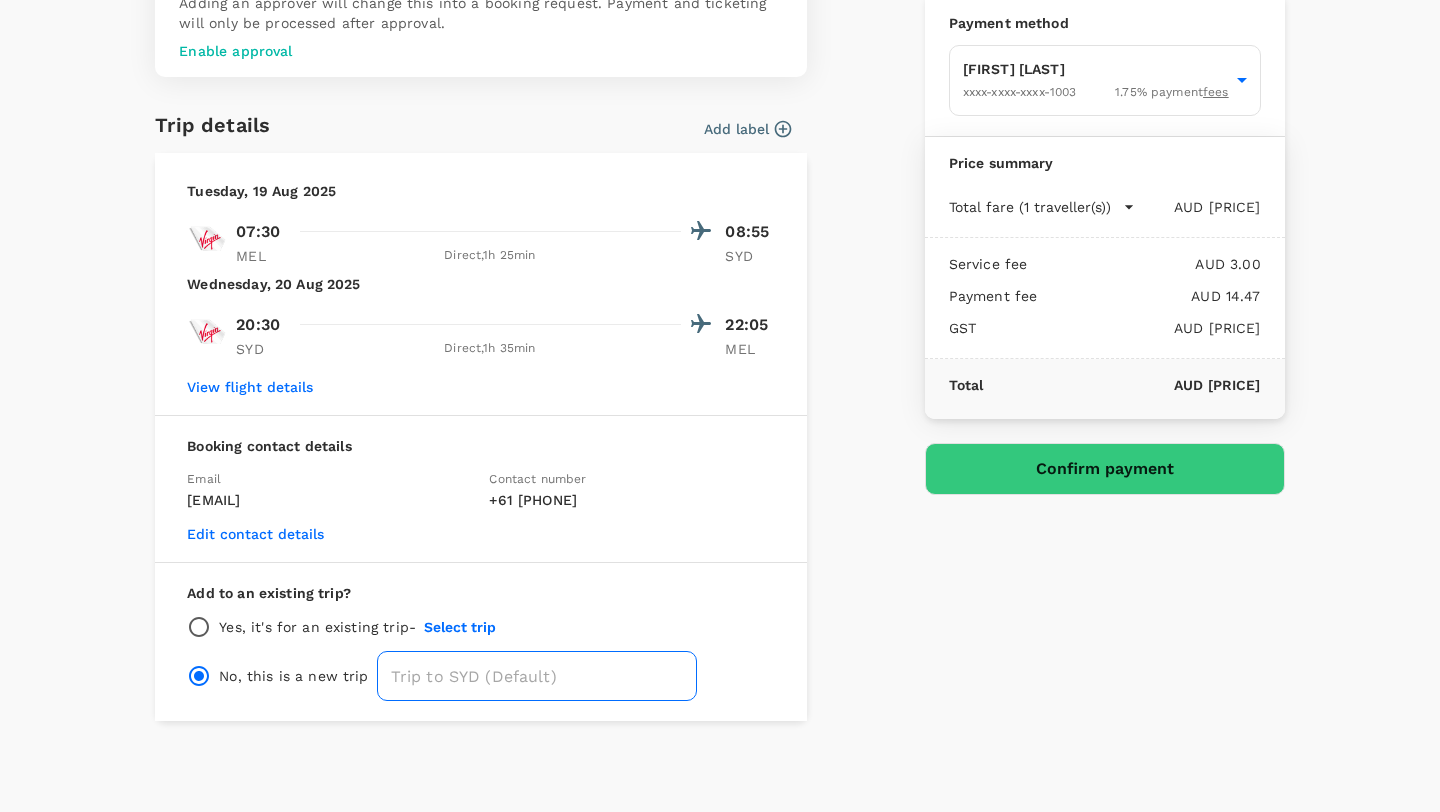 click at bounding box center [537, 676] 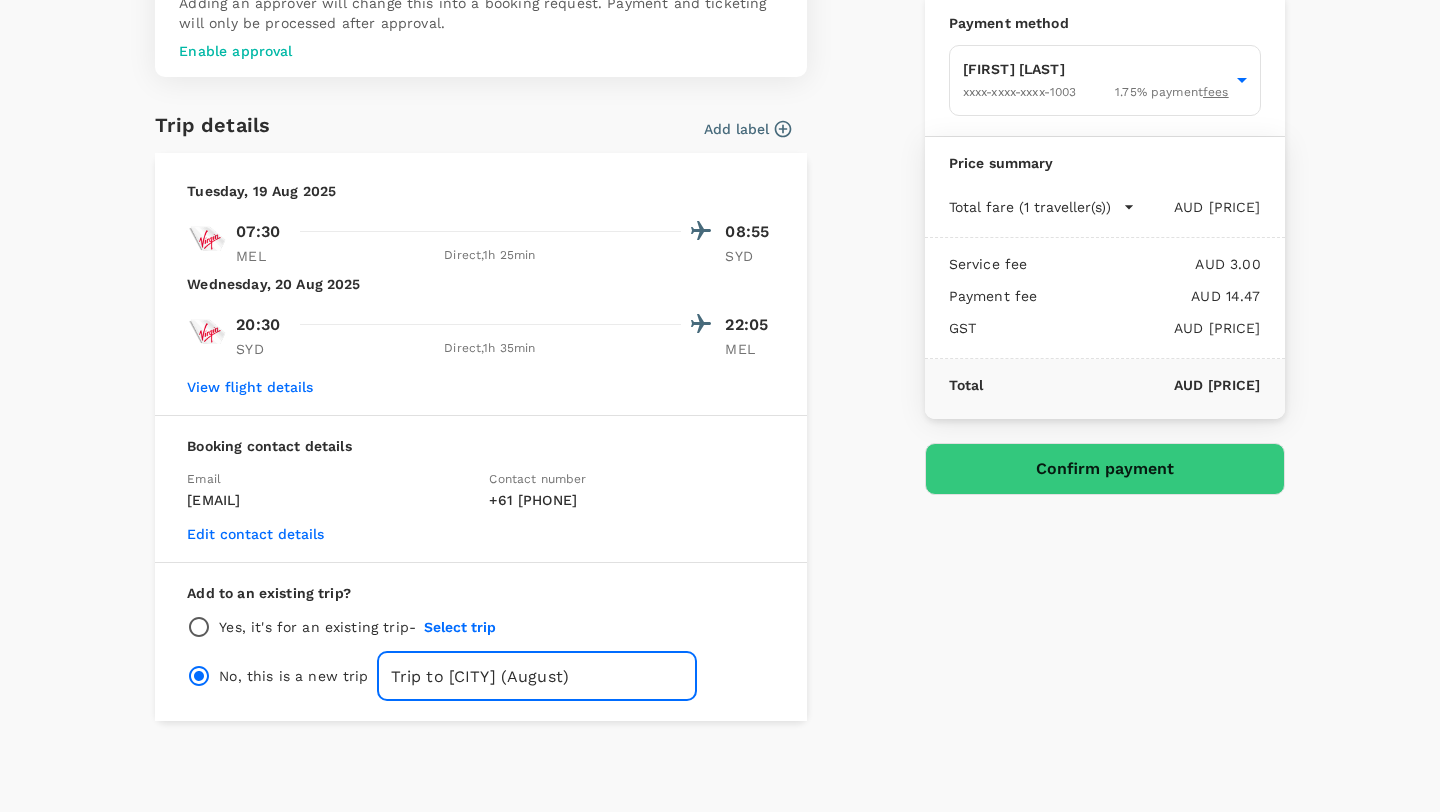 type on "Trip to [CITY] (August)" 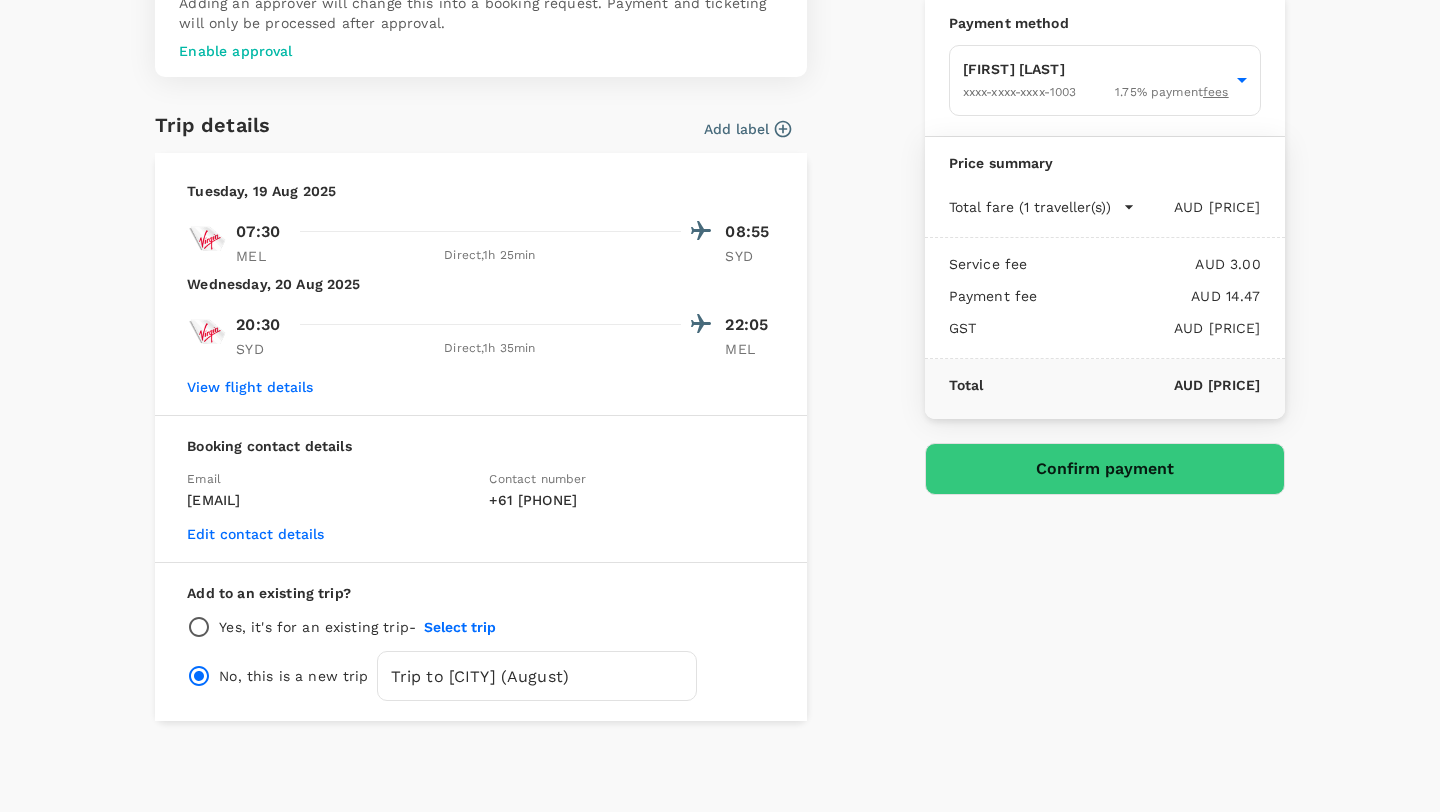 click on "This booking doesn't require approval Adding an approver will change this into a booking request. Payment and ticketing will only be processed after approval. Enable approval Trip details Add label Tuesday, 19 Aug 2025 07:30 08:55 MEL Direct ,  1h 25min SYD Wednesday, 20 Aug 2025 20:30 22:05 SYD Direct ,  1h 35min MEL View flight details Booking contact details Email [EMAIL] Contact number + 61   [PHONE] Edit contact details Add to an existing trip? Yes, it's for an existing trip  - Select trip No, this is a new trip Trip to [CITY] (August) ​ Payment details Payment method [FIRST] [LAST] XXXX-XXXX-XXXX-1003 1.75 %   payment  fees [UUID] ​ Price summary Total fare (1 traveller(s)) AUD 357.36 Air fare AUD 357.36 Baggage fee AUD 0.00 Seat fee AUD 0.00 Service fee AUD 3.00 Payment fee AUD 14.47 GST AUD 37.48 Total AUD 412.31 Confirm payment" at bounding box center [711, 325] 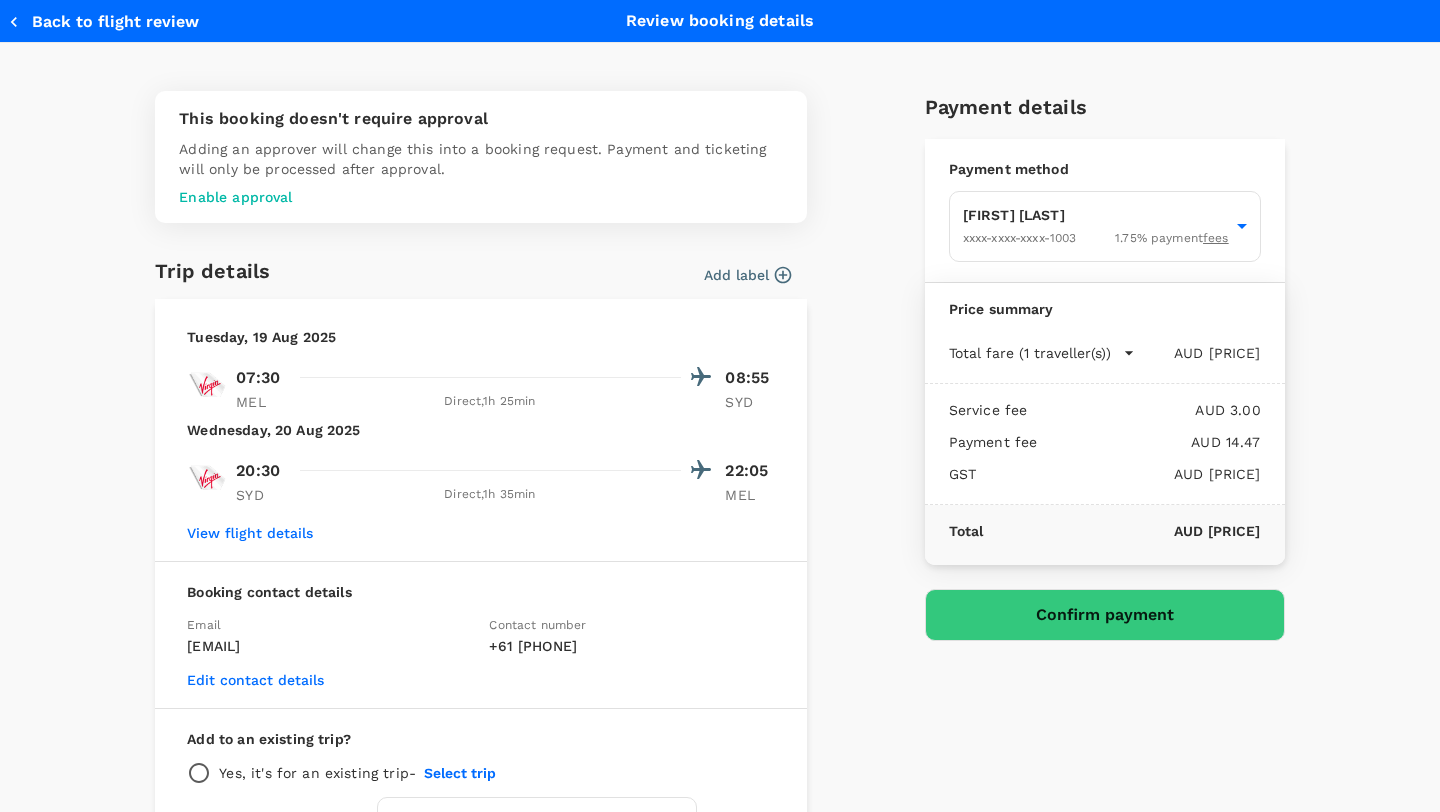 scroll, scrollTop: 146, scrollLeft: 0, axis: vertical 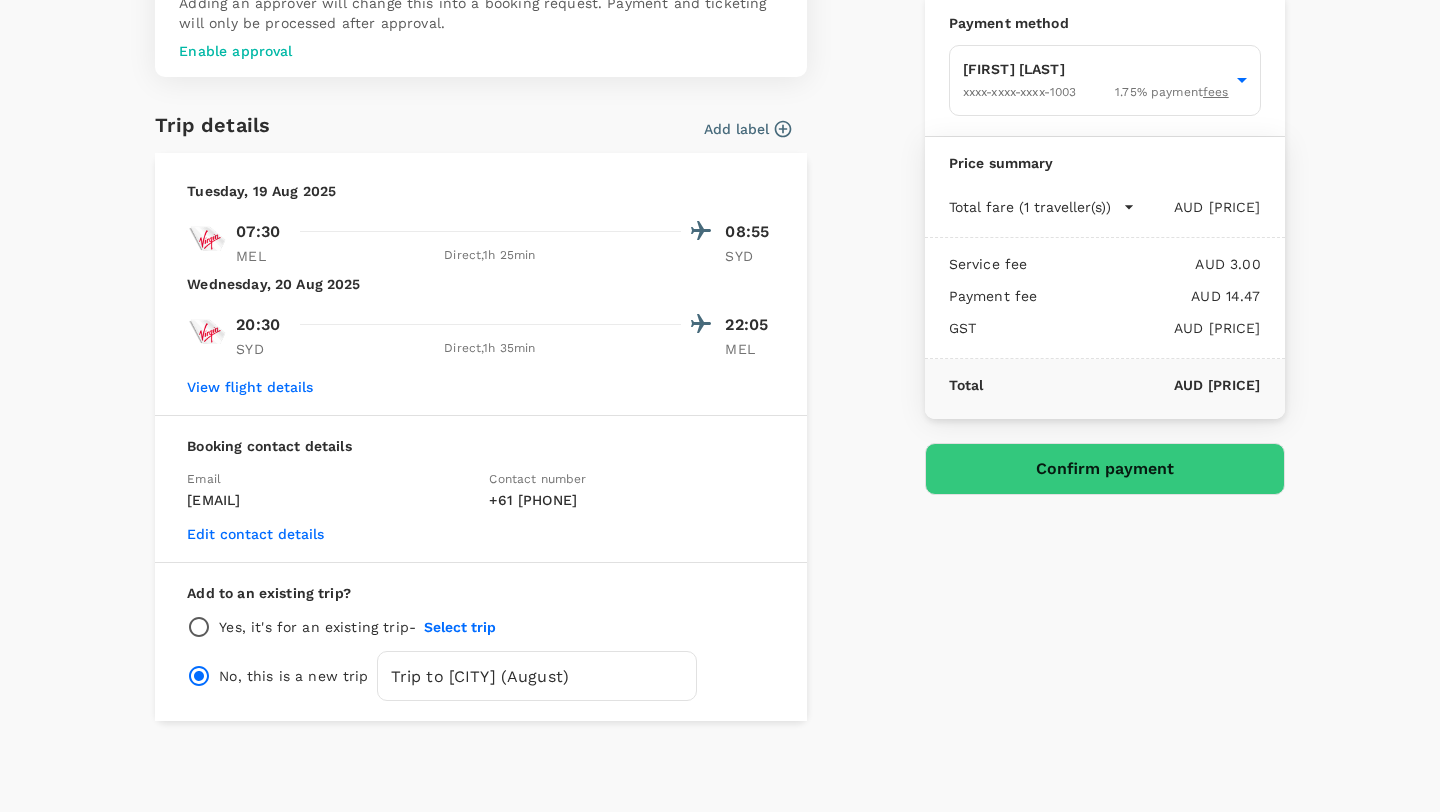 click on "Confirm payment" at bounding box center (1105, 469) 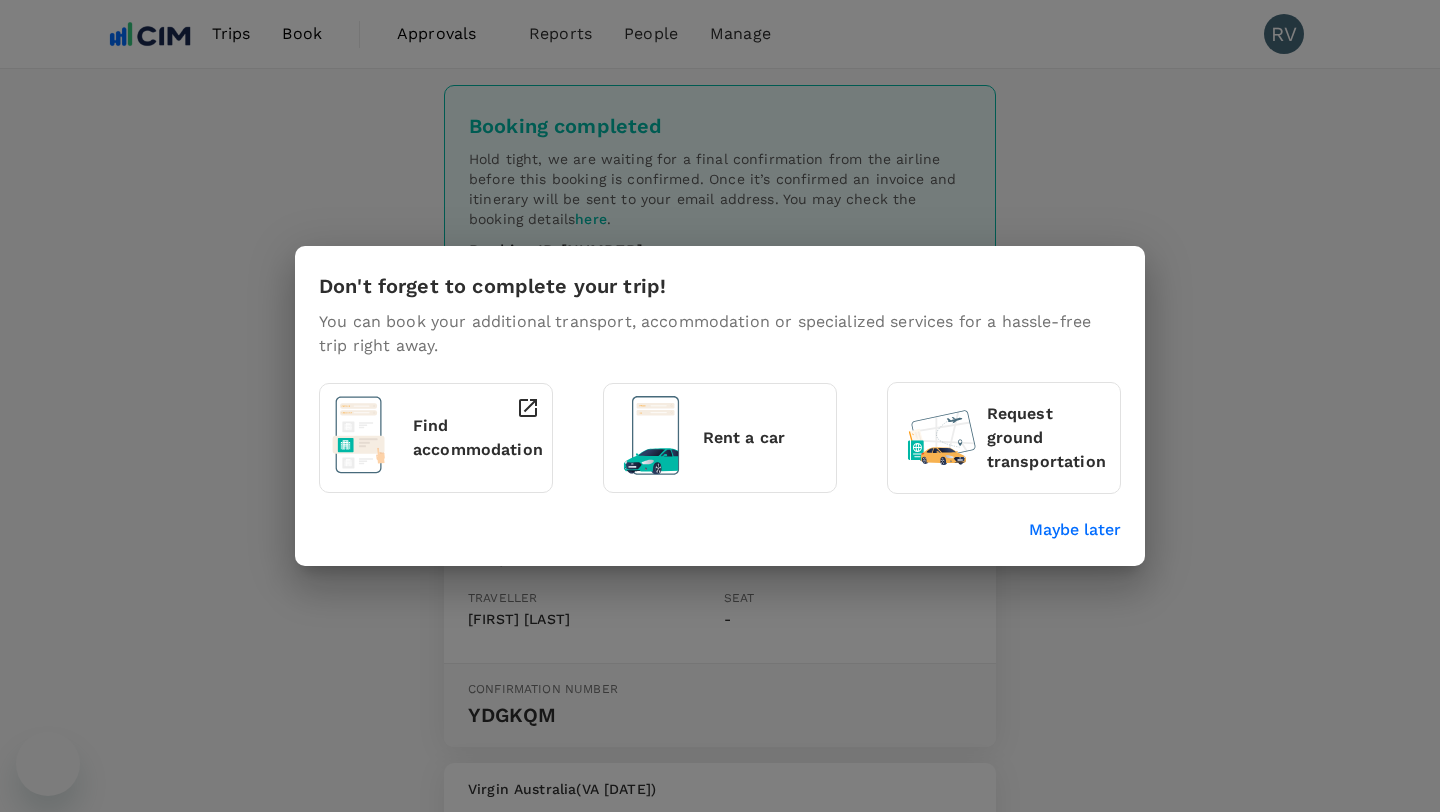 scroll, scrollTop: 0, scrollLeft: 0, axis: both 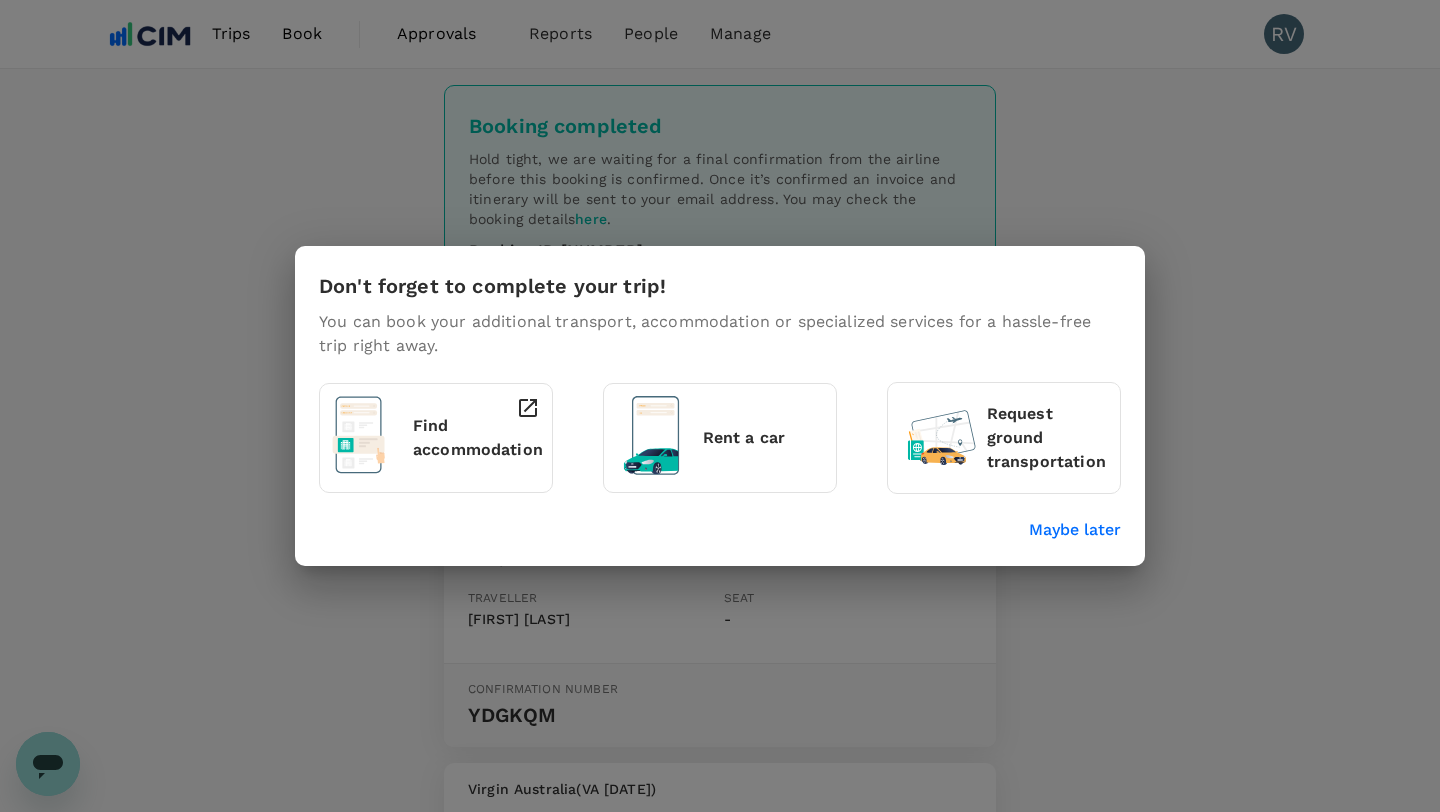 click on "Find accommodation" at bounding box center [478, 438] 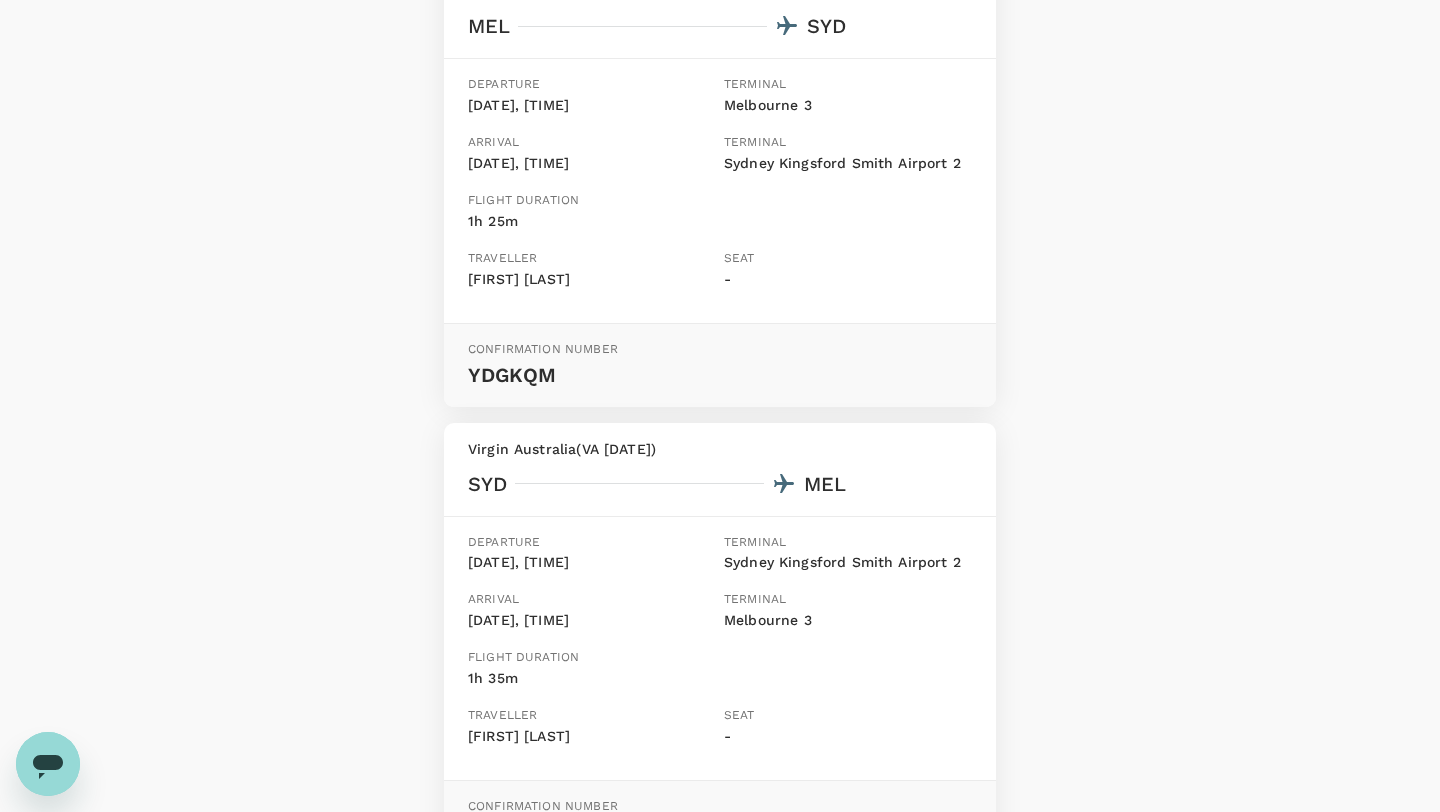scroll, scrollTop: 347, scrollLeft: 0, axis: vertical 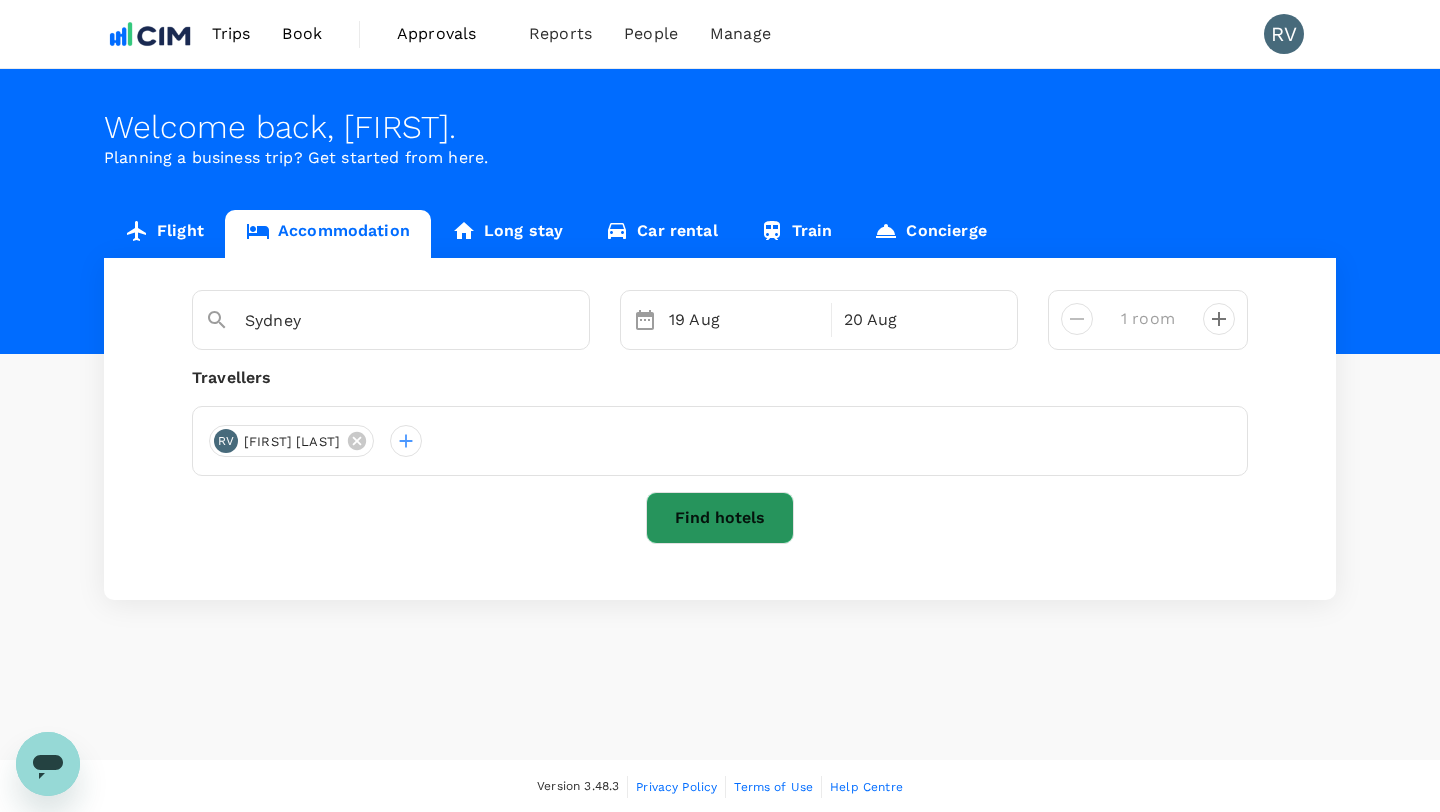 click on "Find hotels" at bounding box center (720, 518) 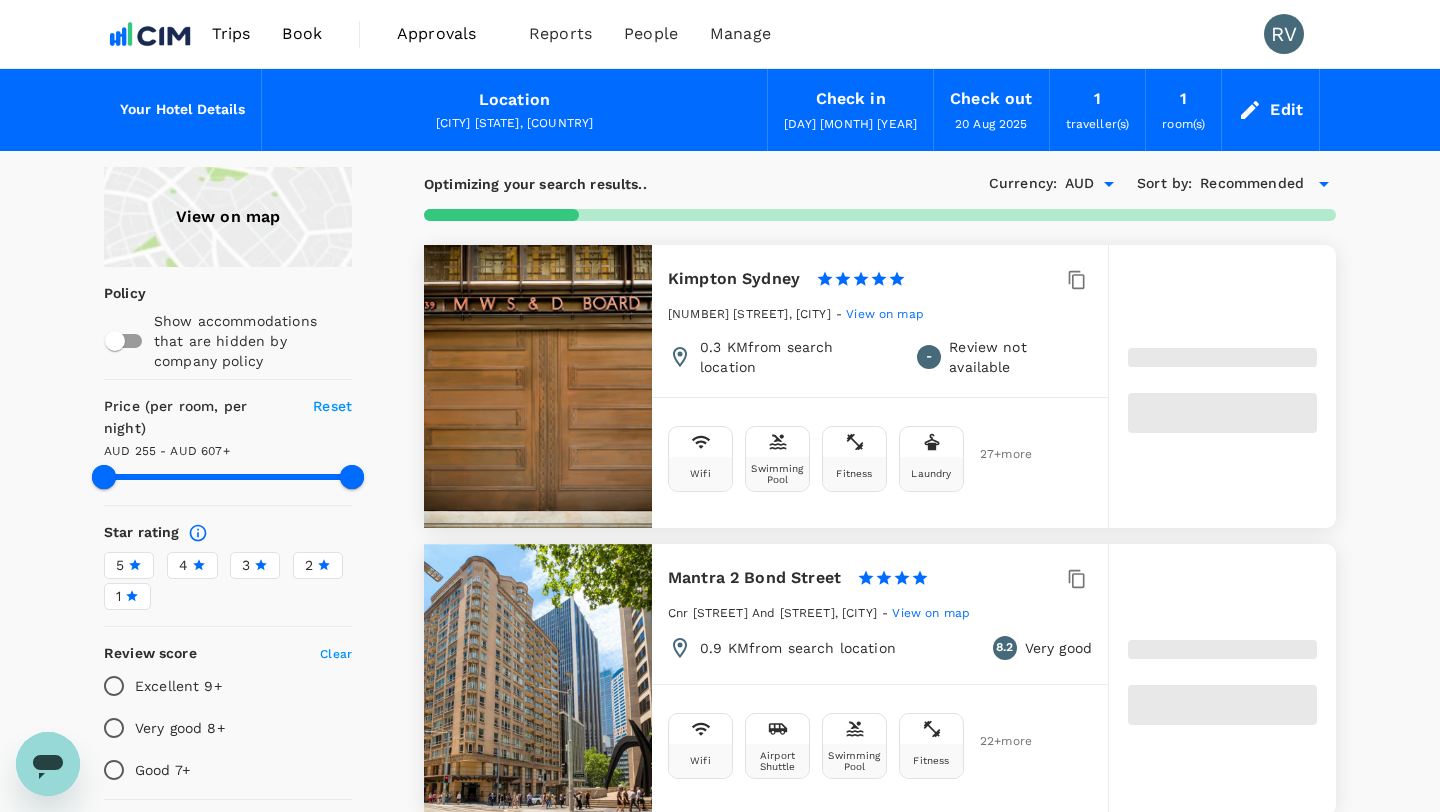 type on "606.82" 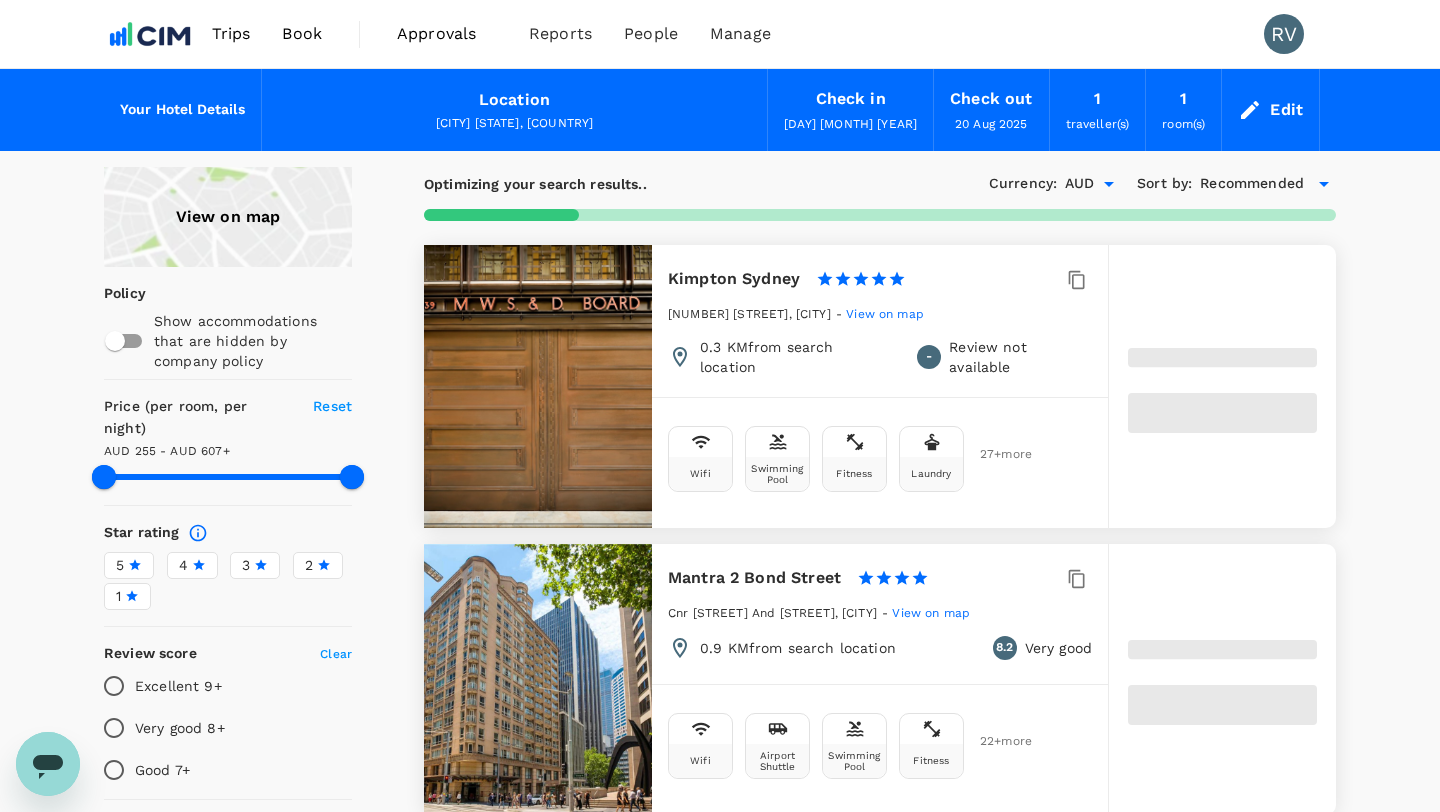 type on "34.82" 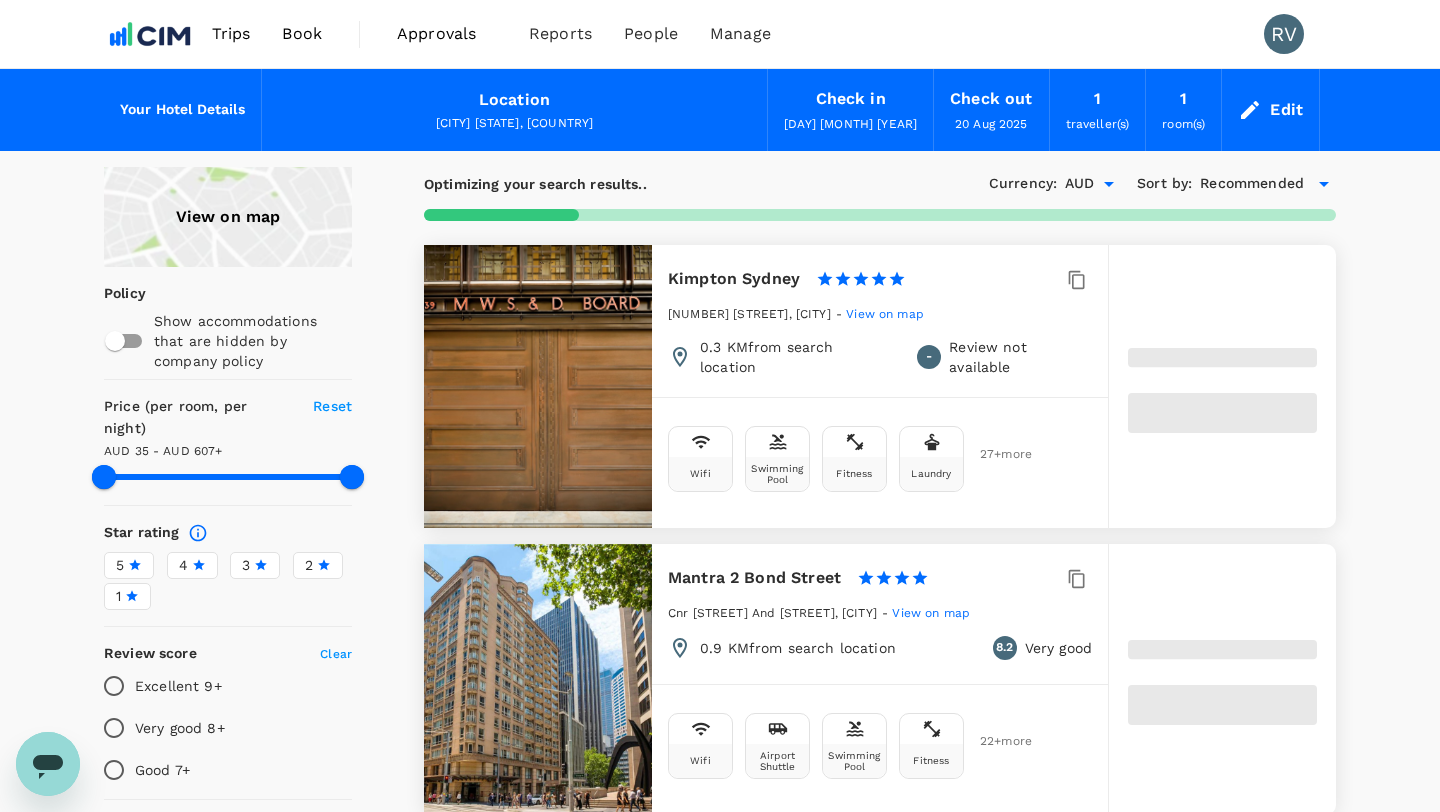 type on "606.46" 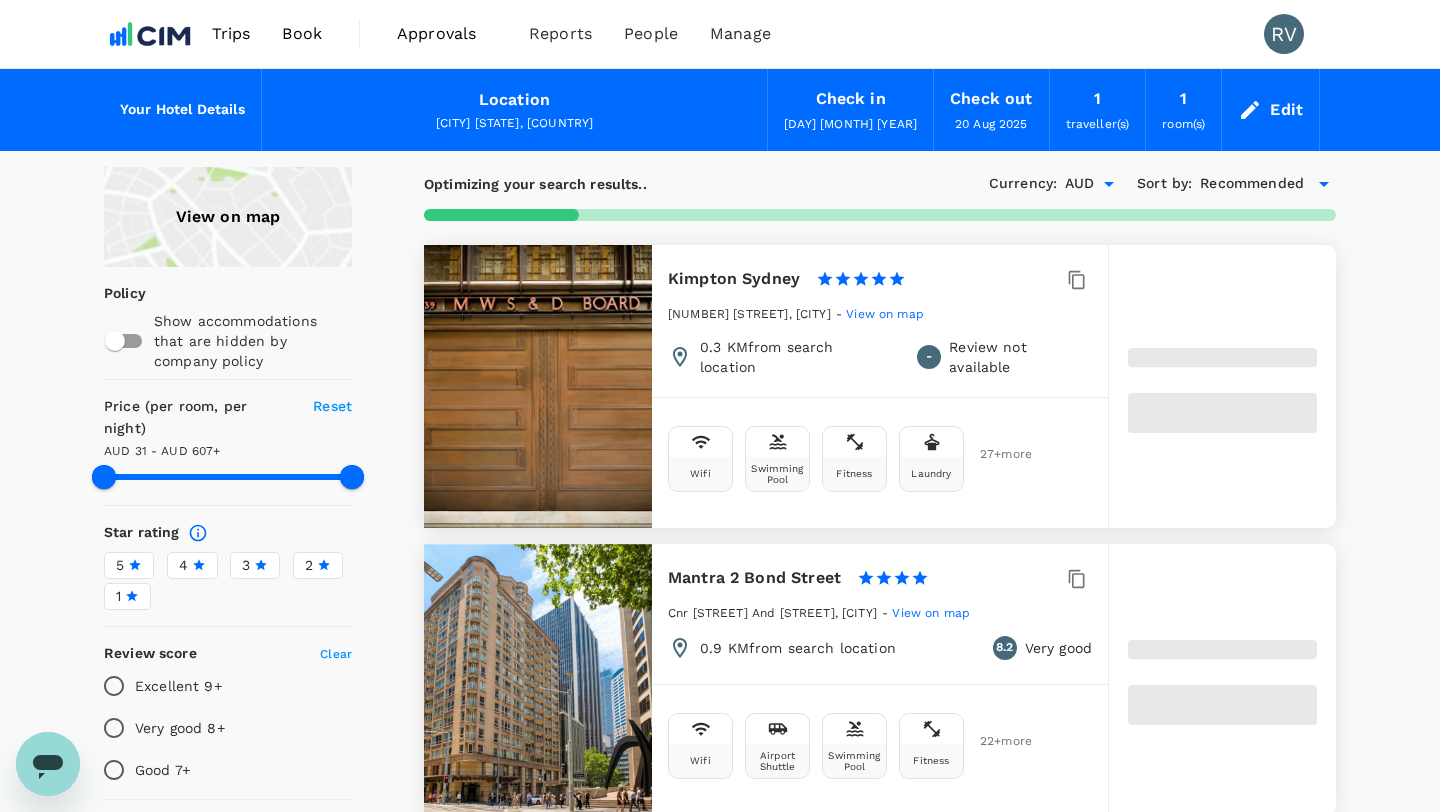 type on "31.46" 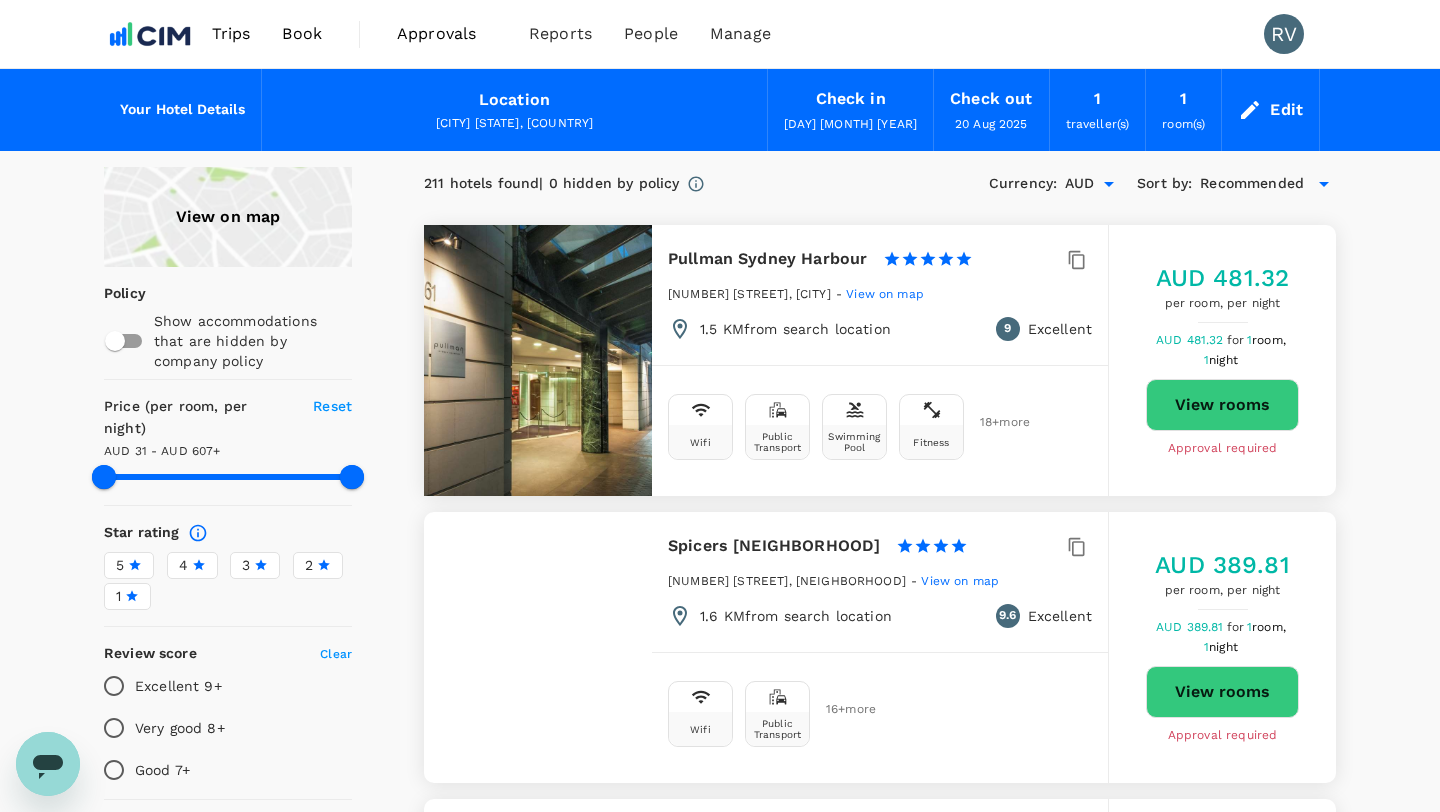 type on "606.46" 